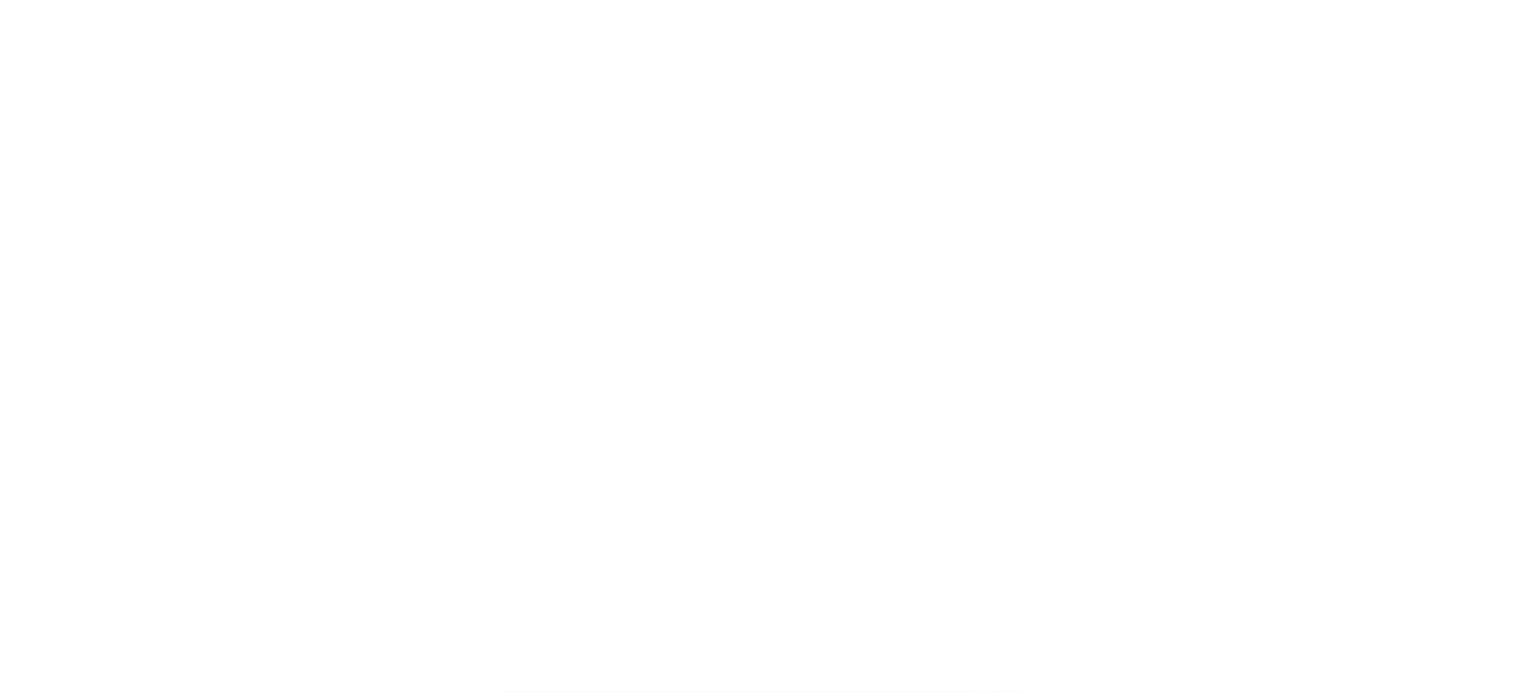 scroll, scrollTop: 0, scrollLeft: 0, axis: both 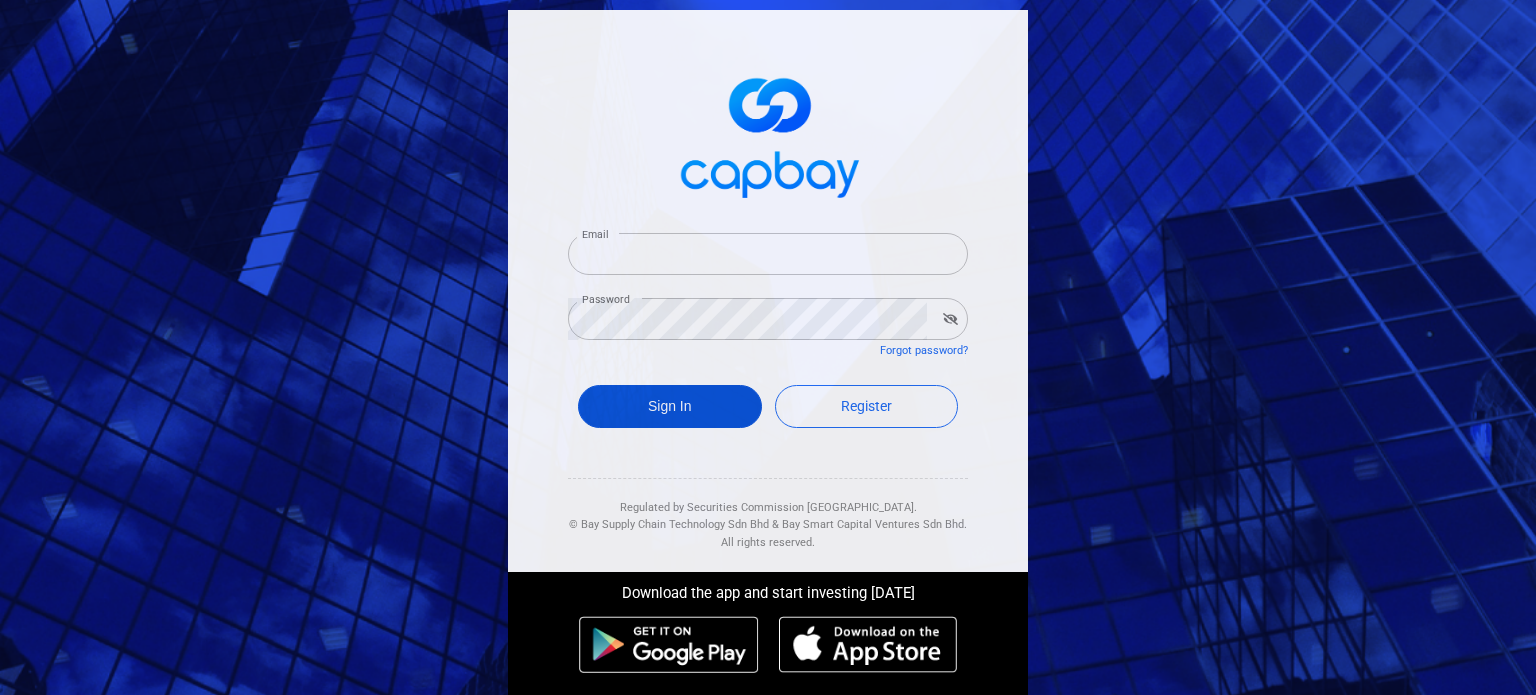 type on "[EMAIL_ADDRESS][DOMAIN_NAME]" 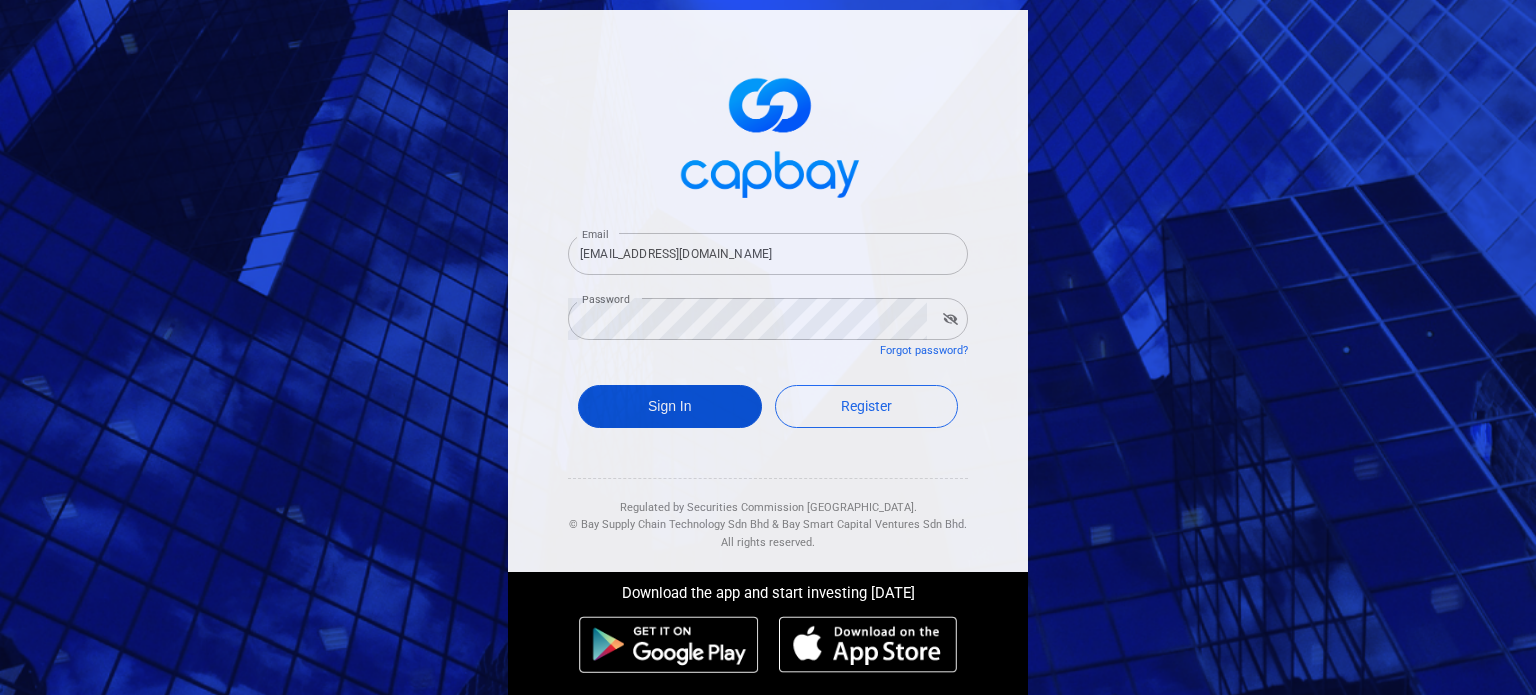 click on "Sign In" at bounding box center [670, 406] 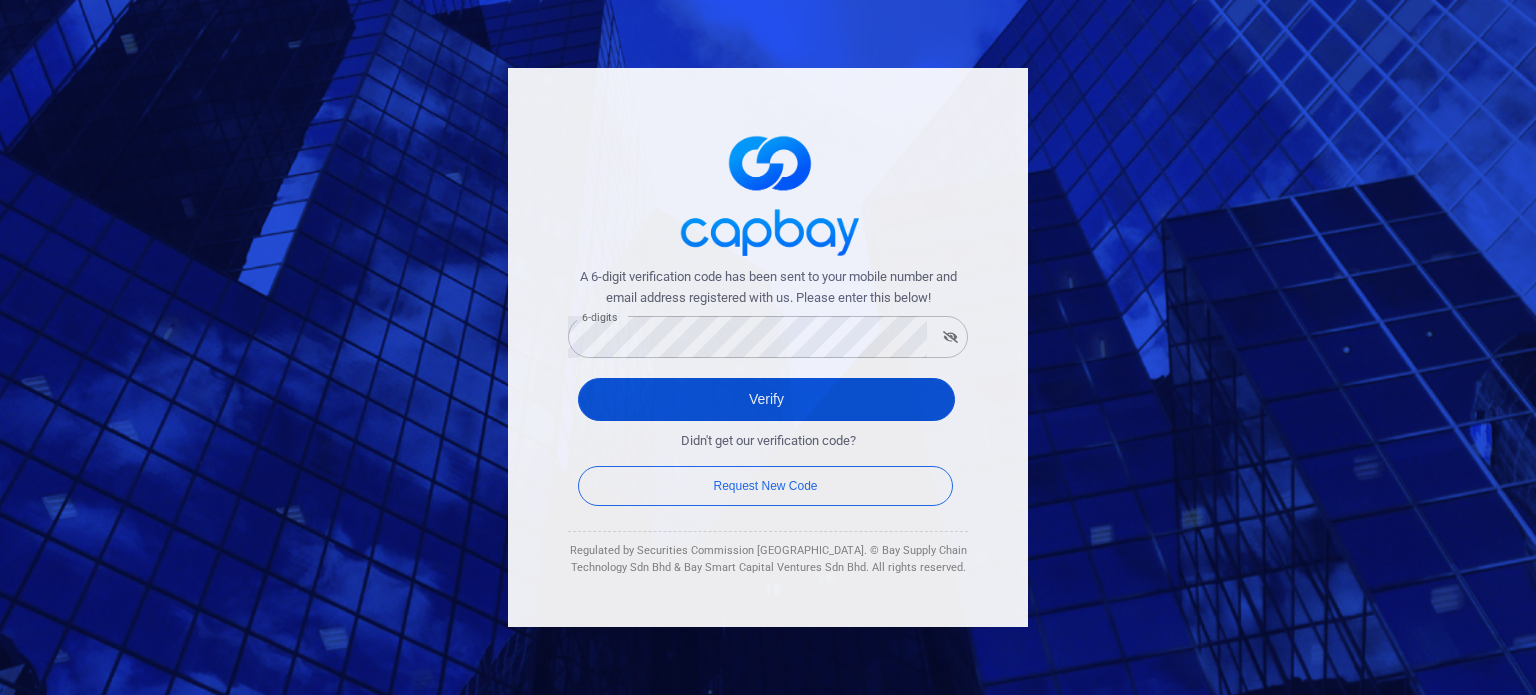 click on "Verify" at bounding box center [766, 399] 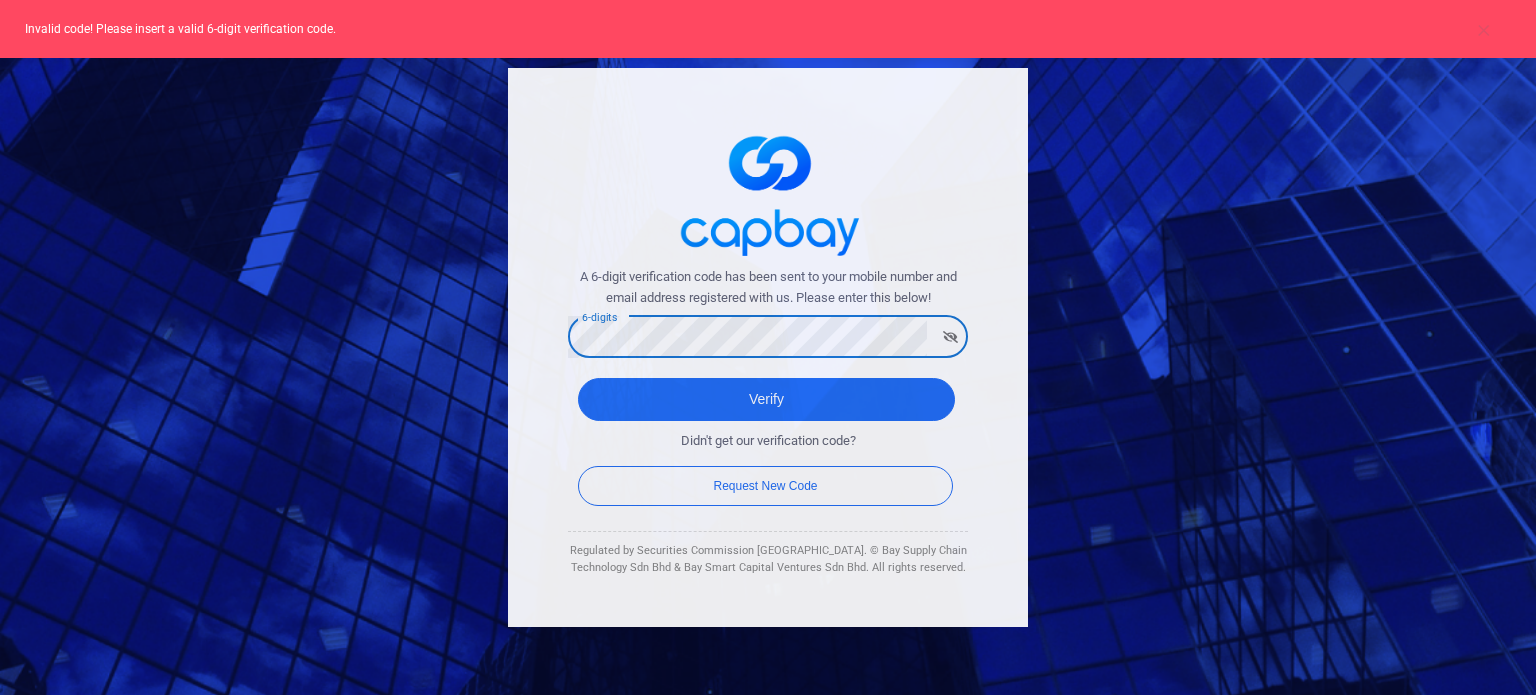click on "A 6-digit verification code has been sent to your mobile number and email address registered with us. Please enter this below! 6-digits 6-digits Verify     Didn't get our verification code? Request New Code Regulated by Securities Commission Malaysia. © Bay Supply Chain Technology Sdn Bhd & Bay Smart Capital Ventures Sdn Bhd. All rights reserved." at bounding box center (768, 347) 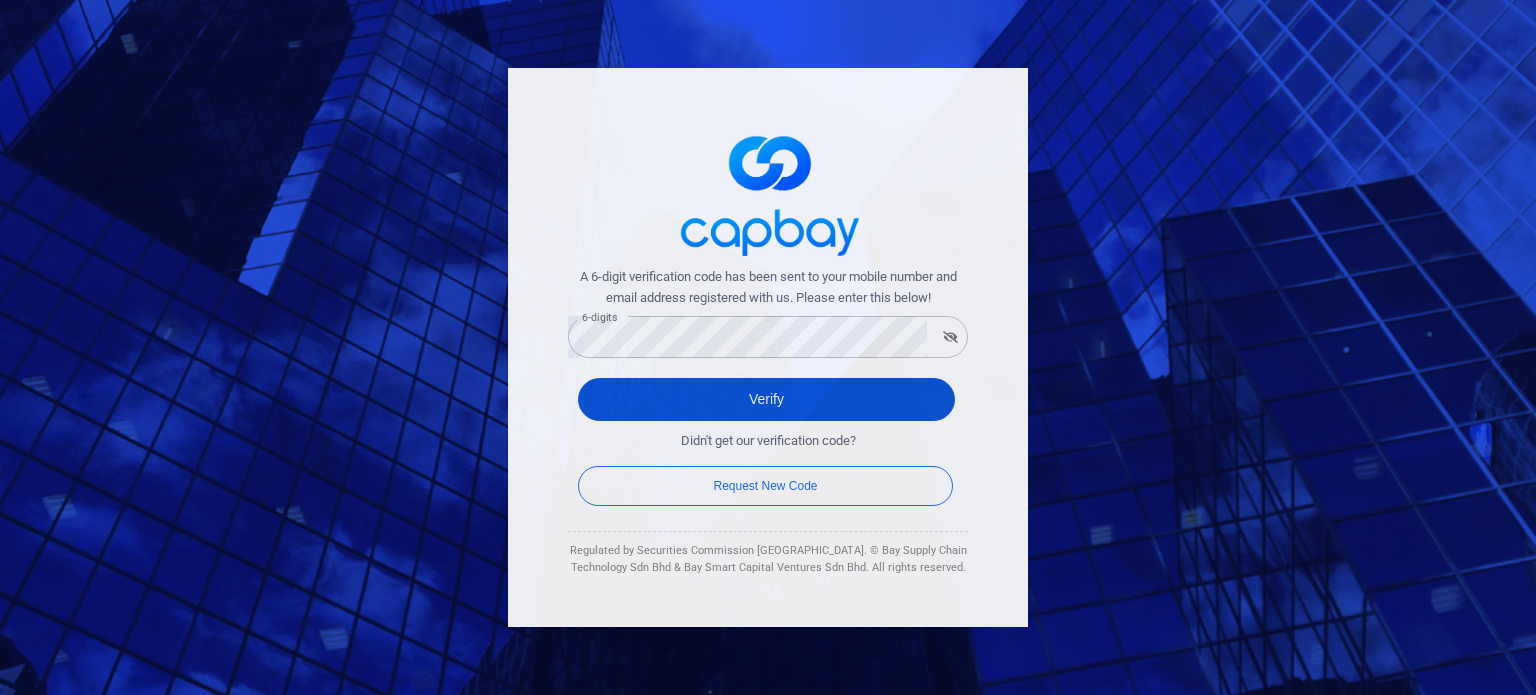 click on "Verify" at bounding box center [766, 399] 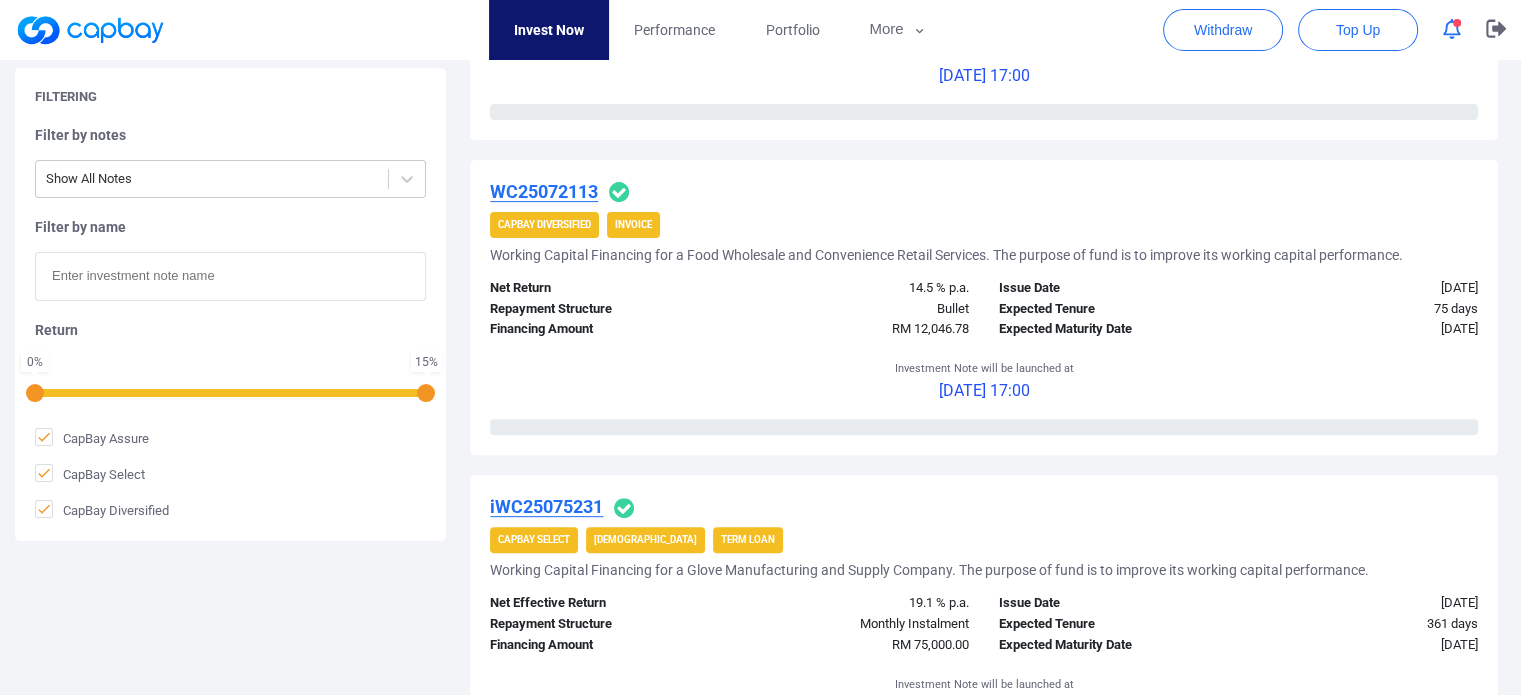 scroll, scrollTop: 500, scrollLeft: 0, axis: vertical 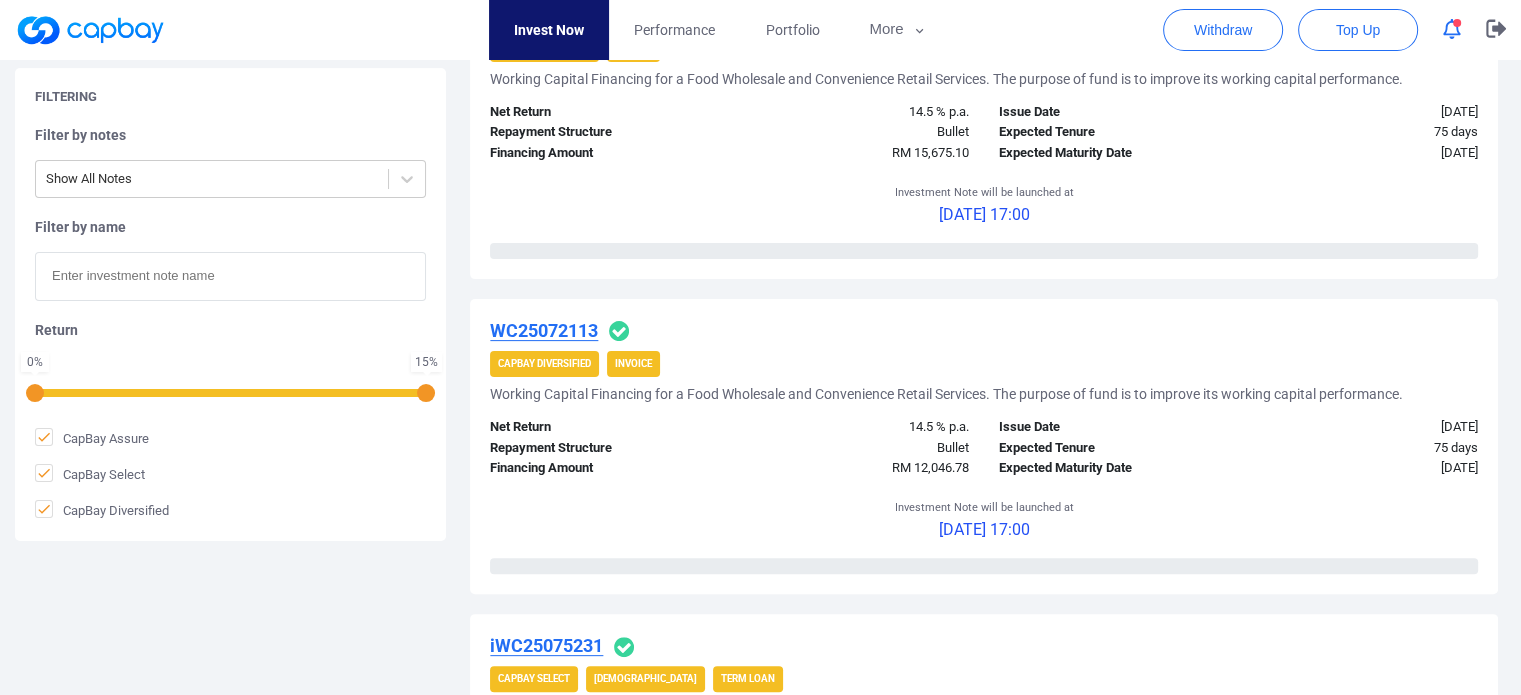 click on "[DATE] 17:00" at bounding box center [984, 215] 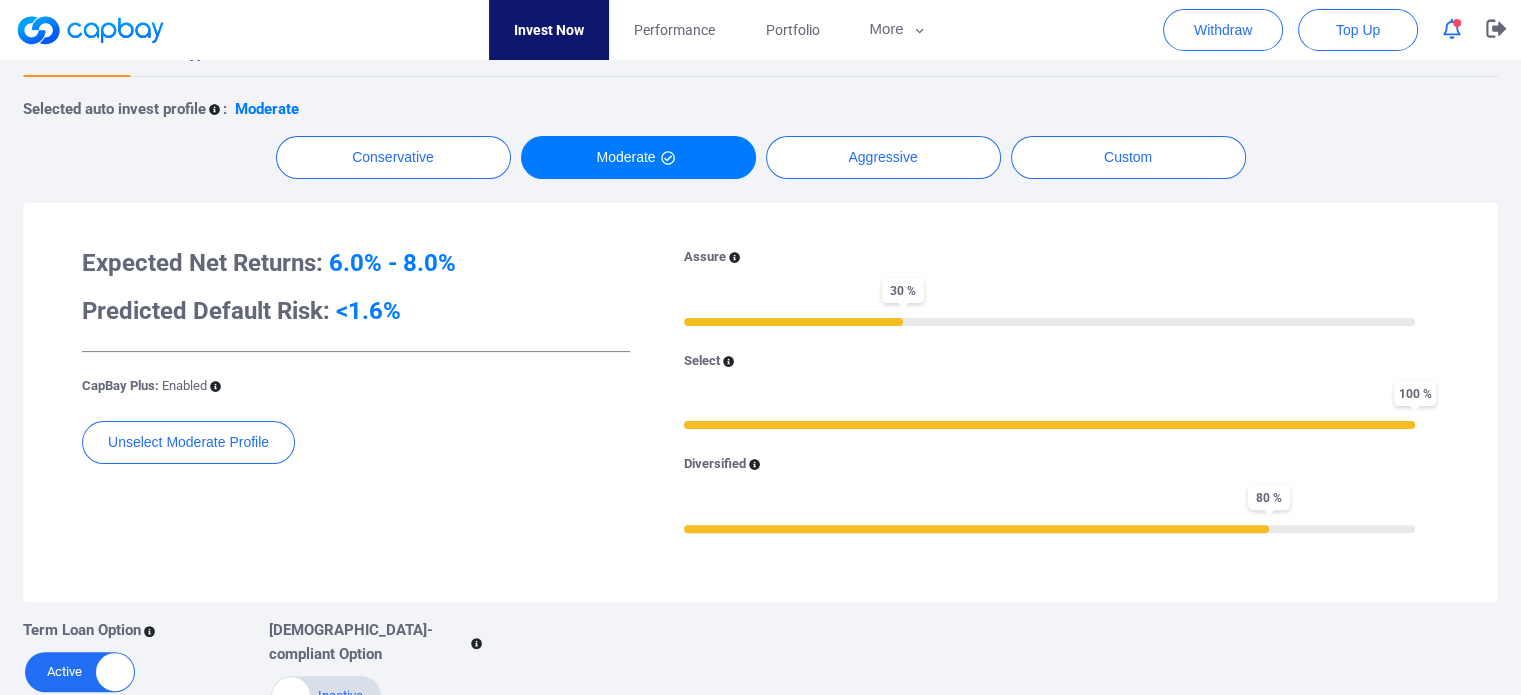 scroll, scrollTop: 417, scrollLeft: 0, axis: vertical 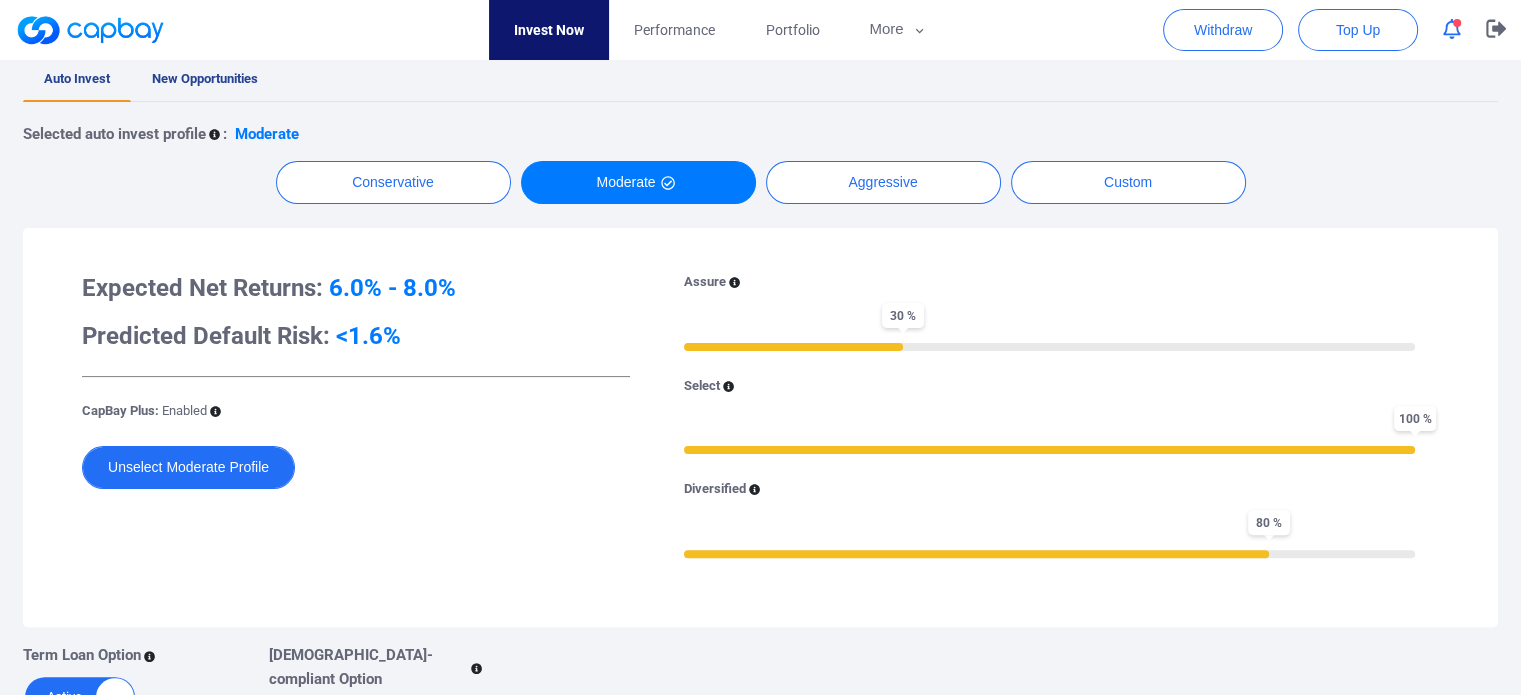 click on "Unselect
Moderate Profile" at bounding box center [188, 467] 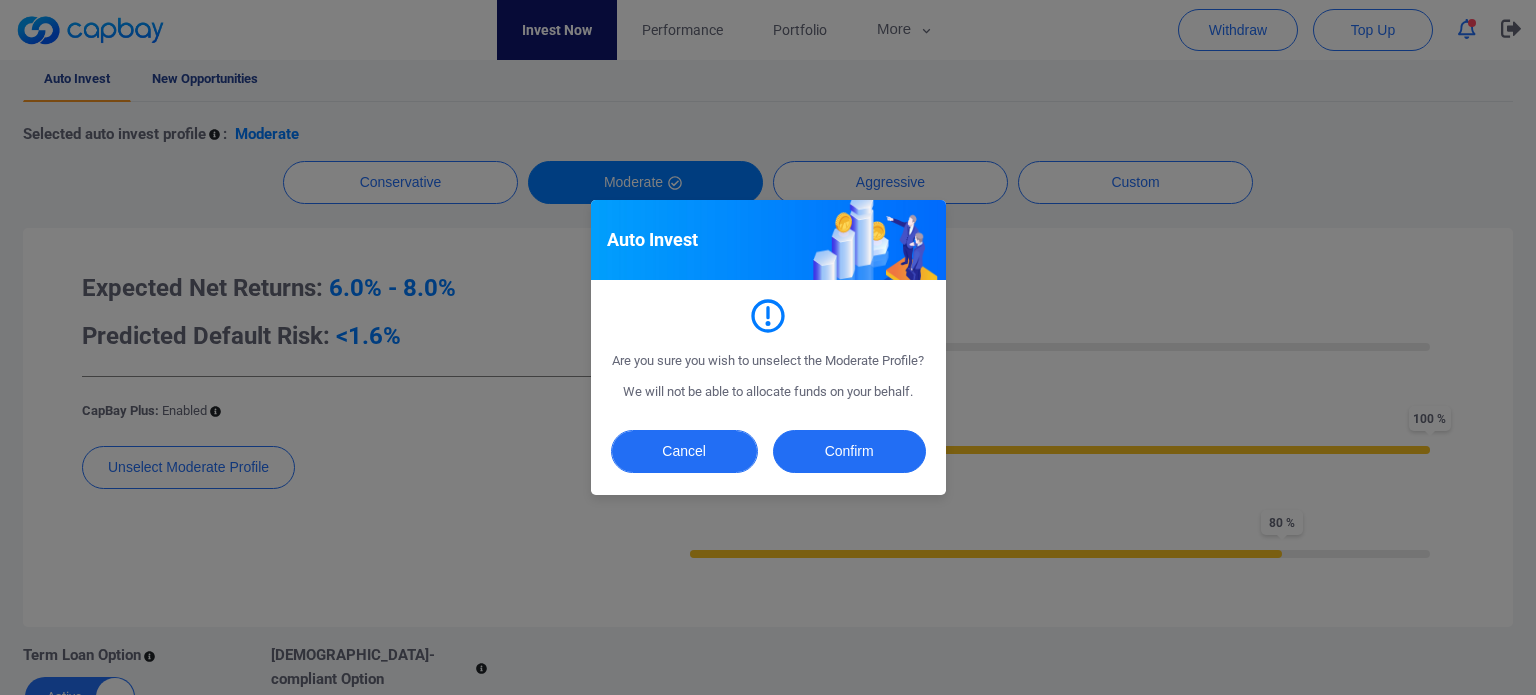 click on "Cancel" at bounding box center (684, 451) 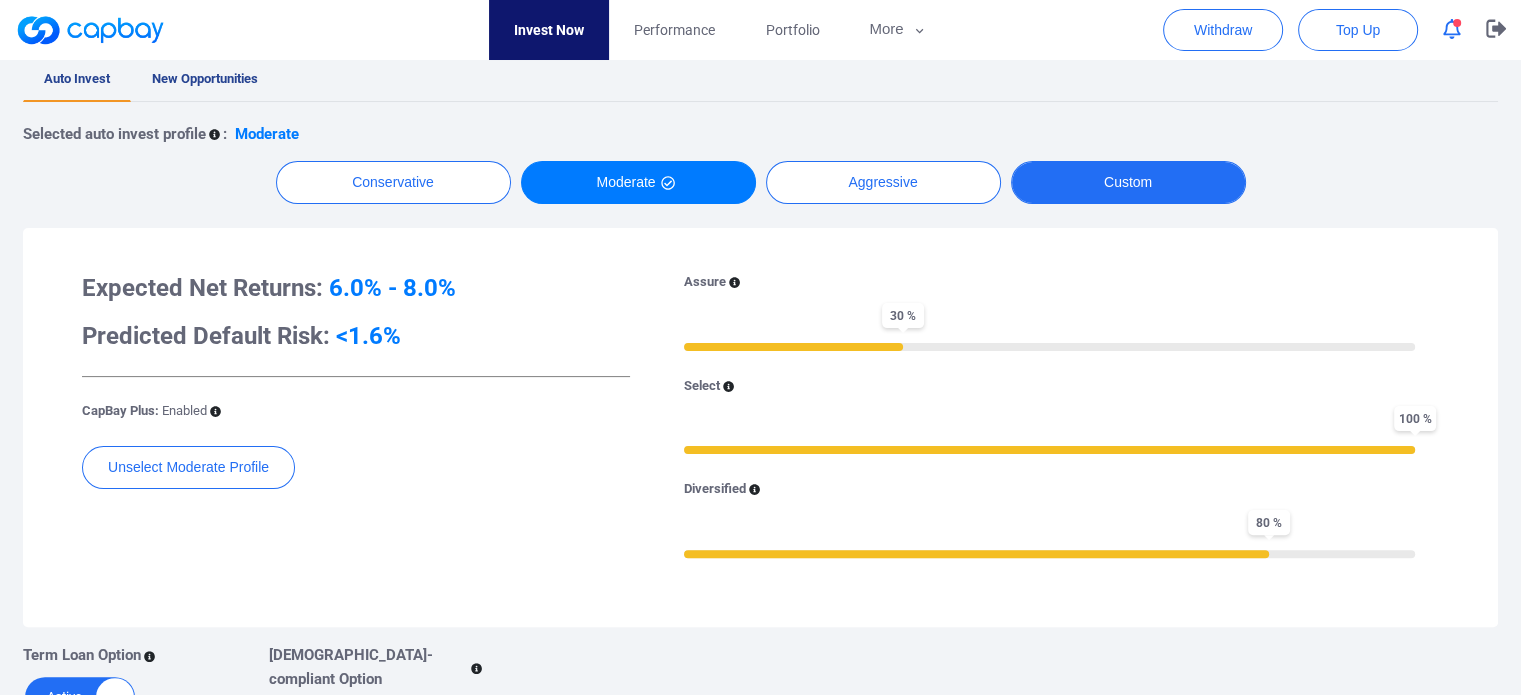 click on "Custom" at bounding box center (1128, 182) 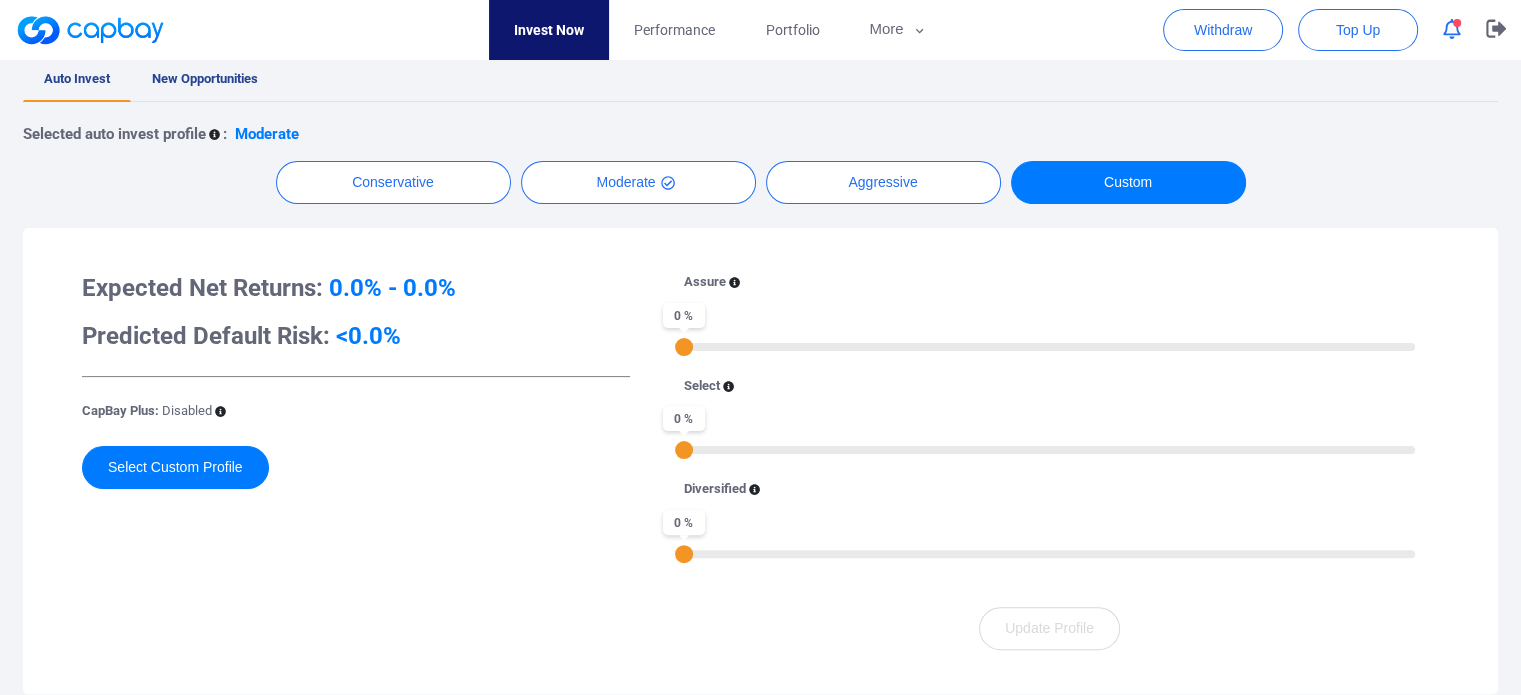 click on "0   %" at bounding box center (1049, 345) 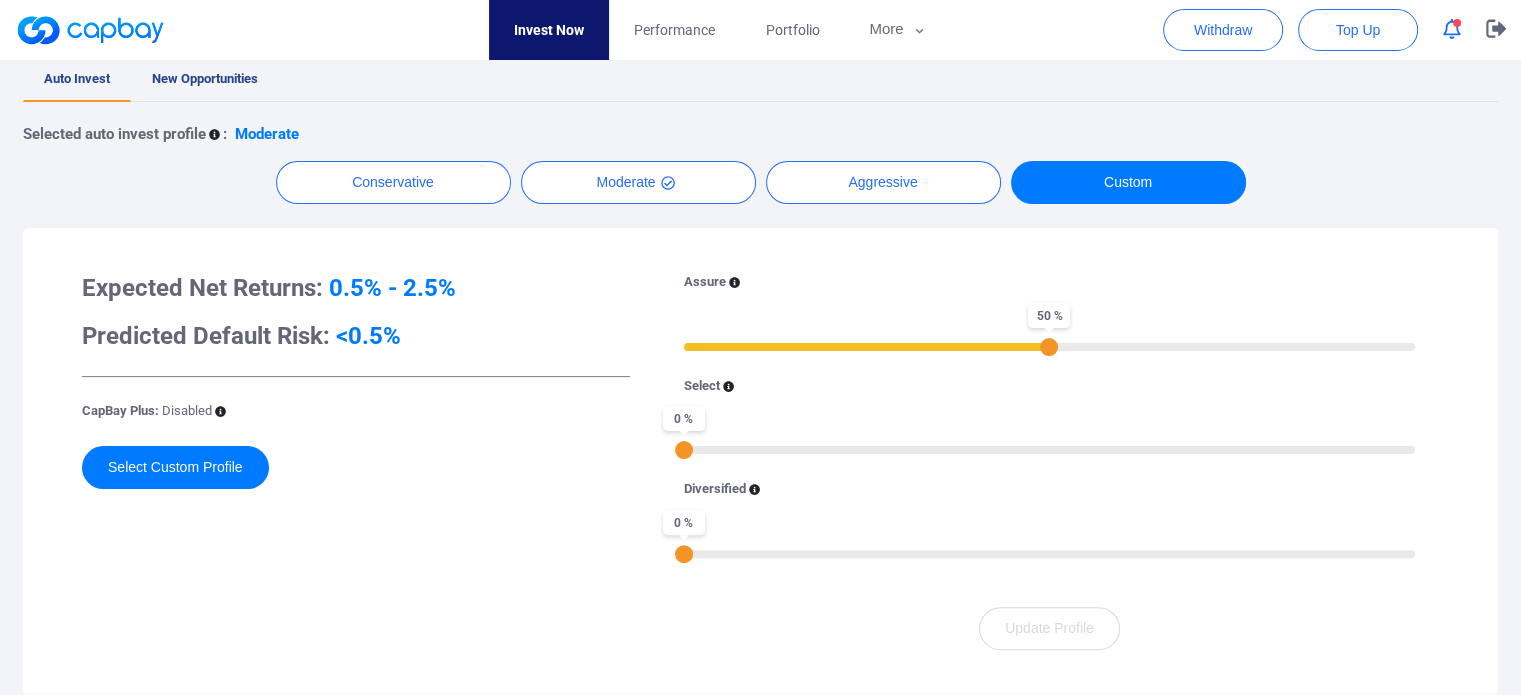 click on "50   %" at bounding box center (1049, 347) 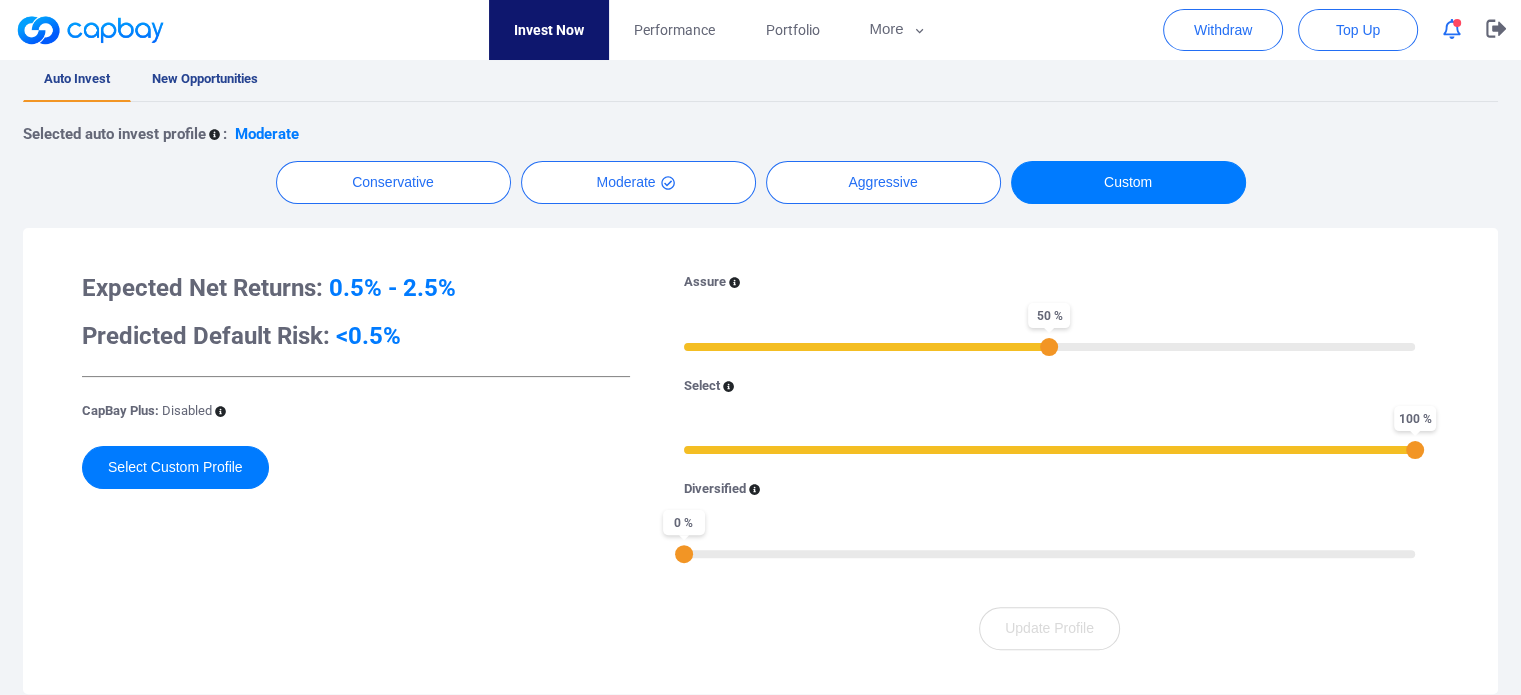 click on "100   %" at bounding box center [1049, 448] 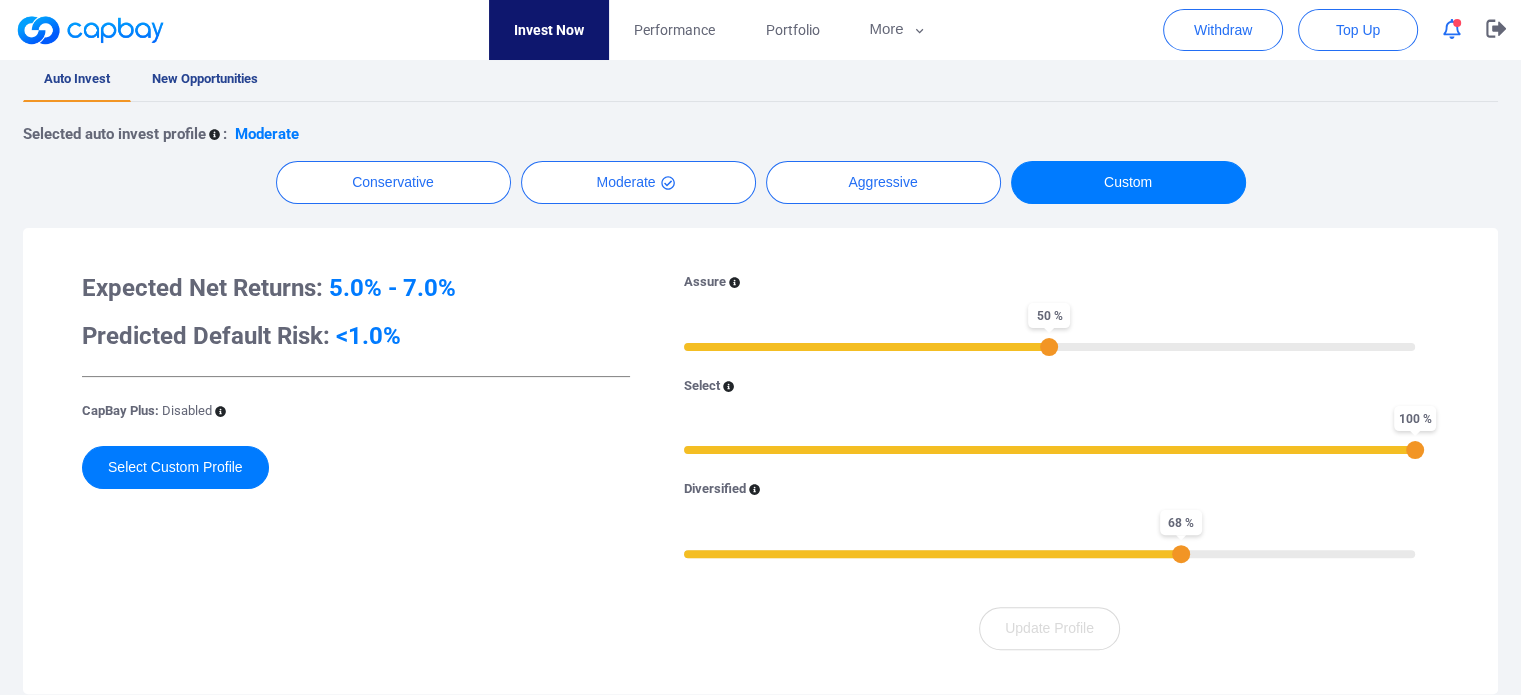 click on "68   %" at bounding box center (1049, 552) 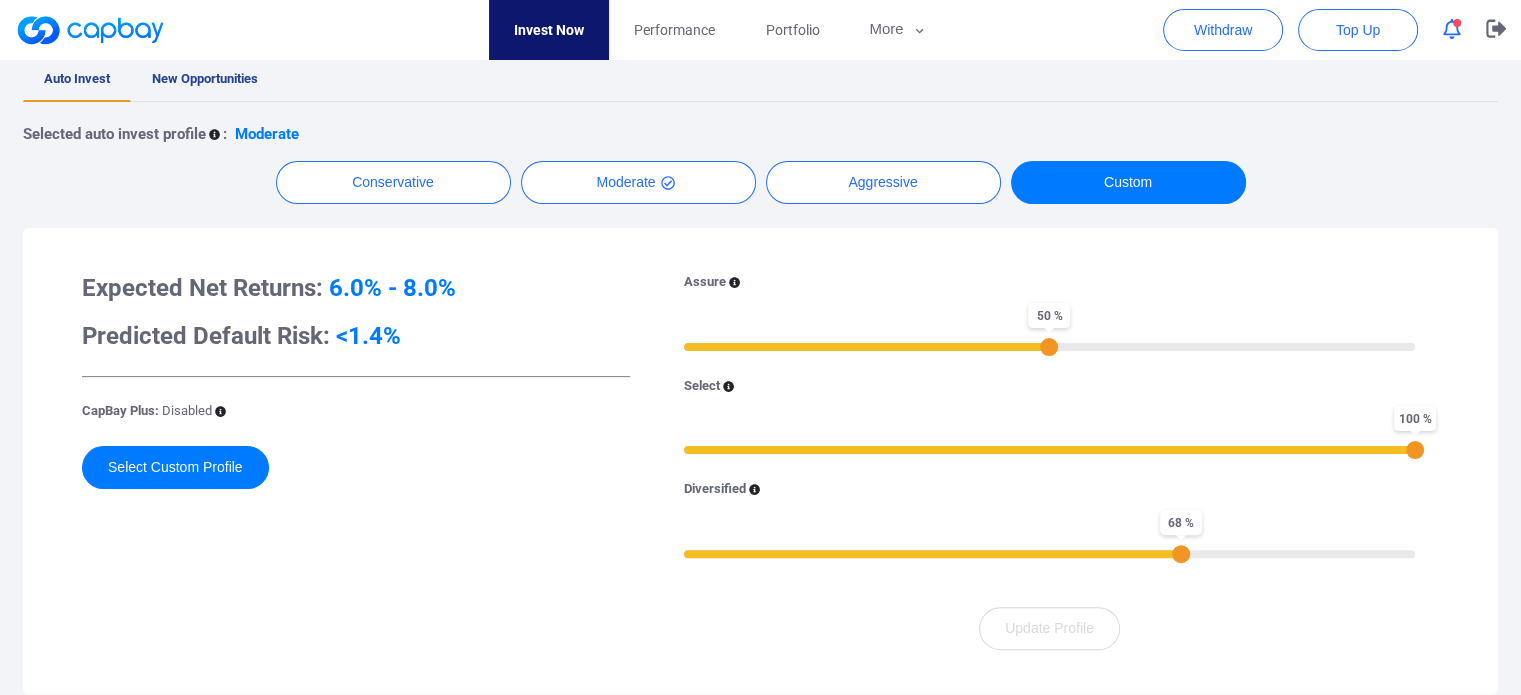 click on "68   %" at bounding box center [1049, 552] 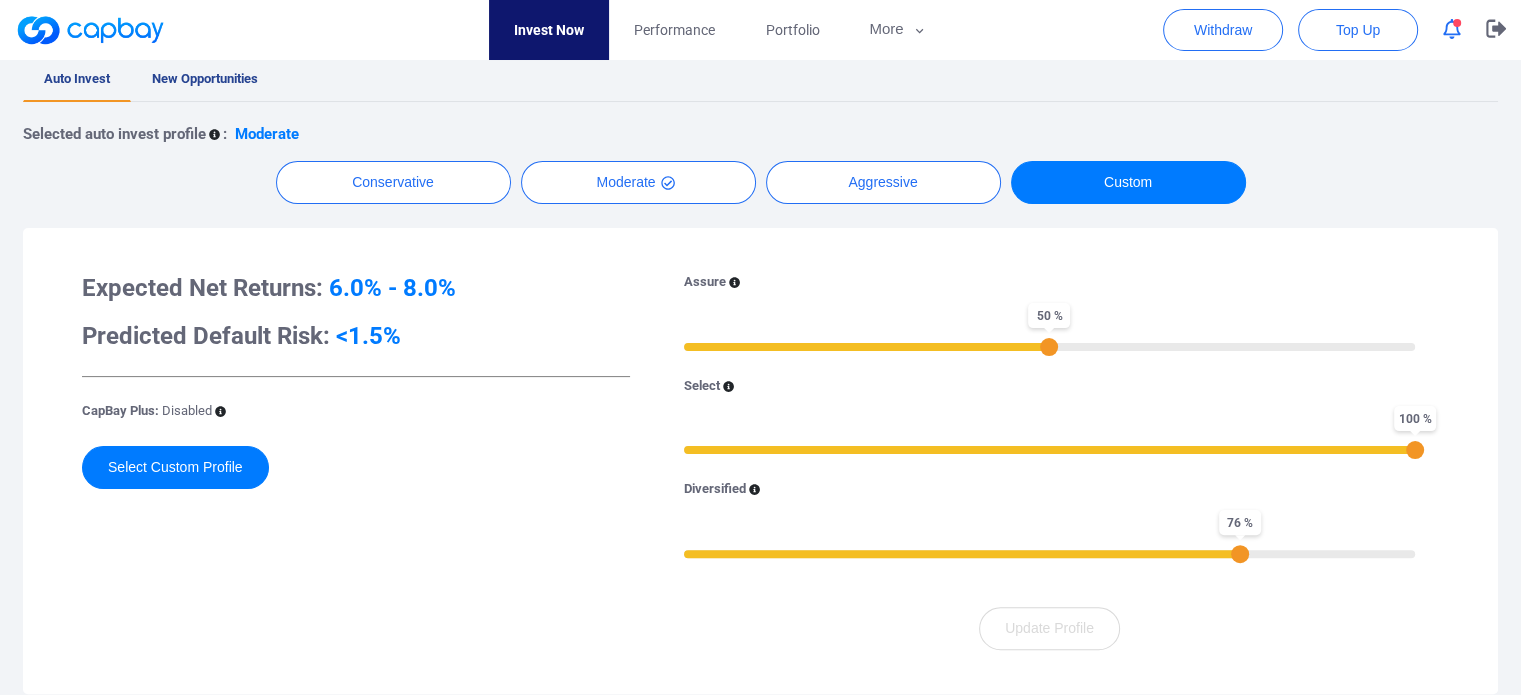 click on "76   %" at bounding box center (1049, 552) 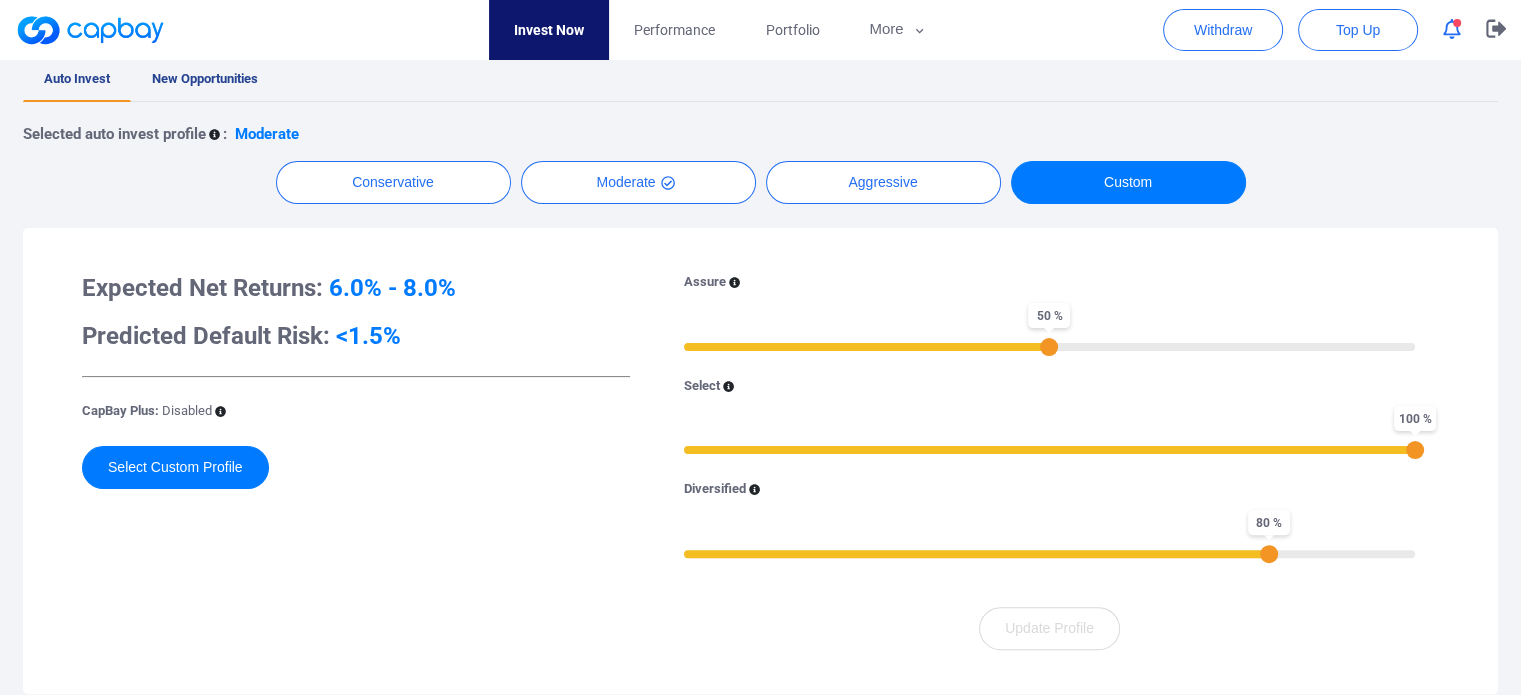 click on "80   %" at bounding box center (1049, 552) 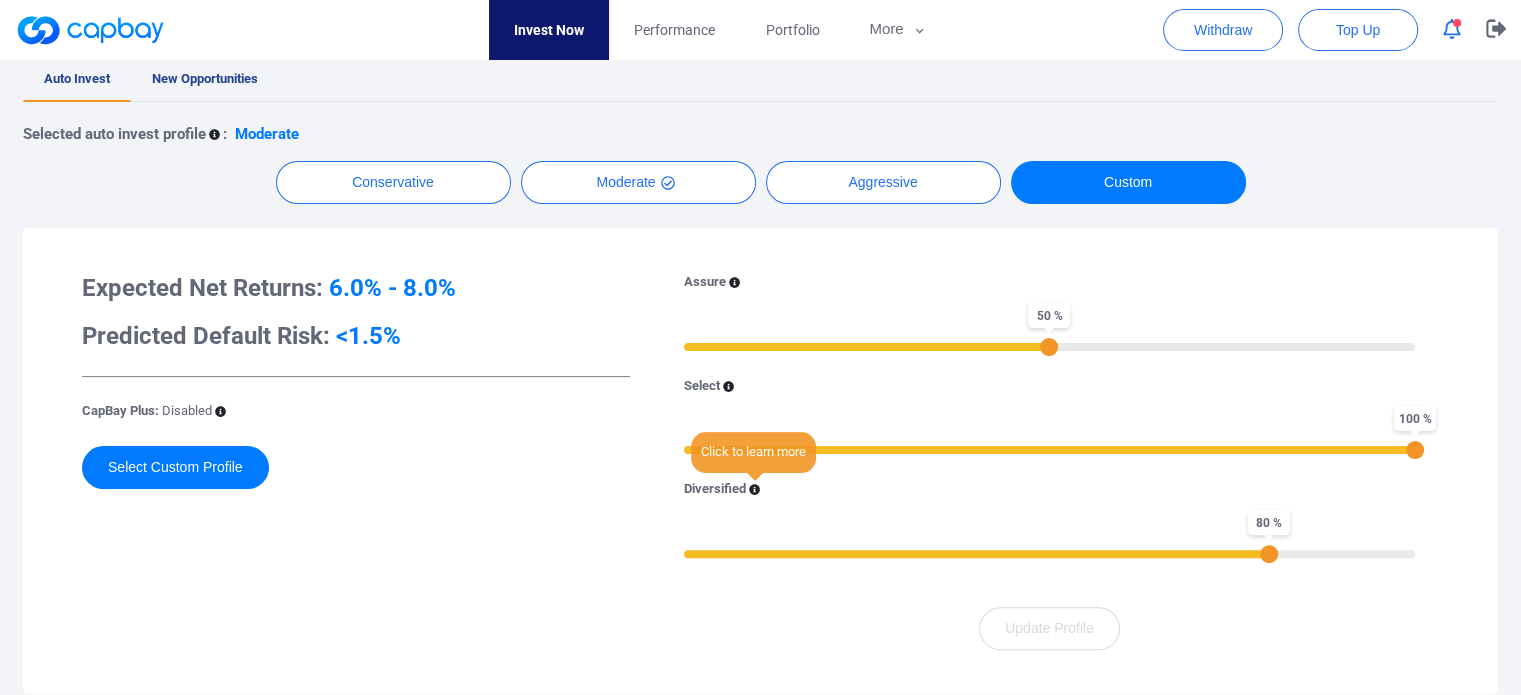 click 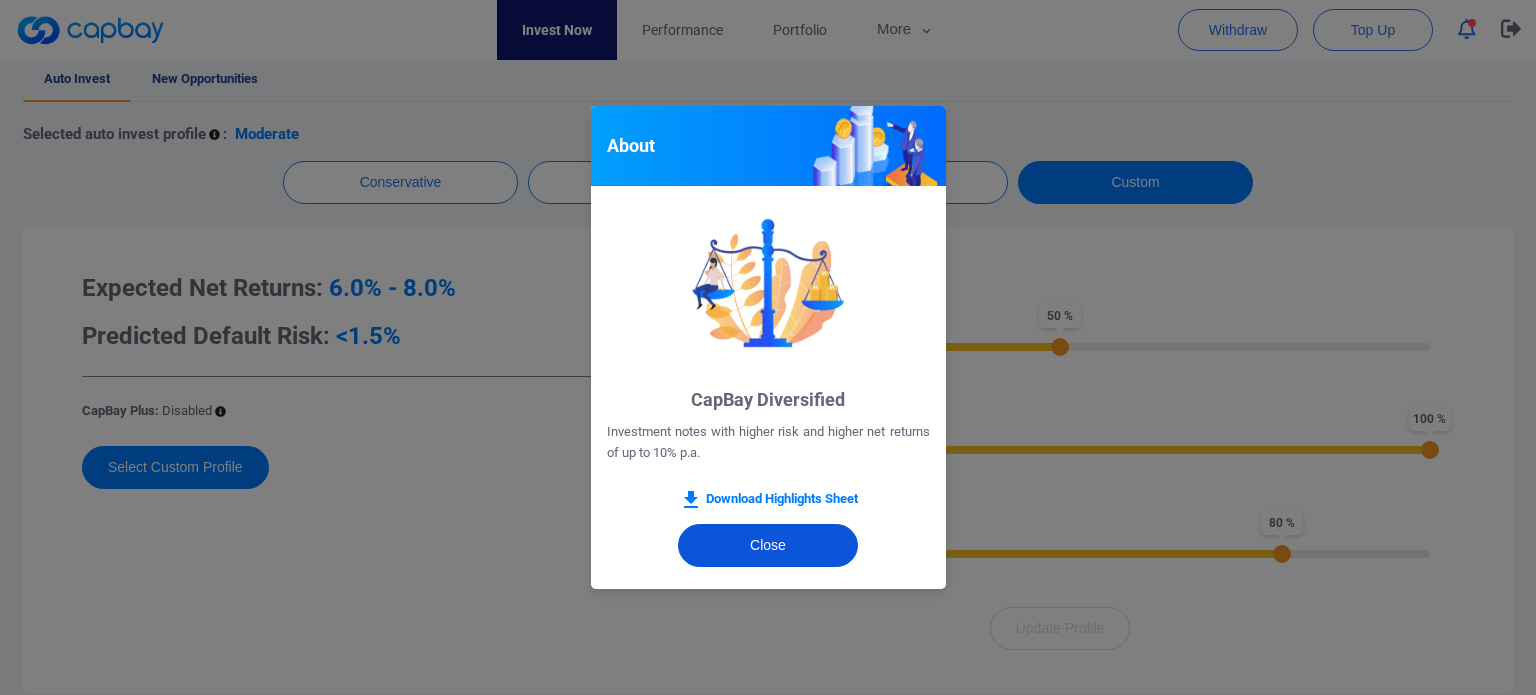 click on "Close" at bounding box center [768, 545] 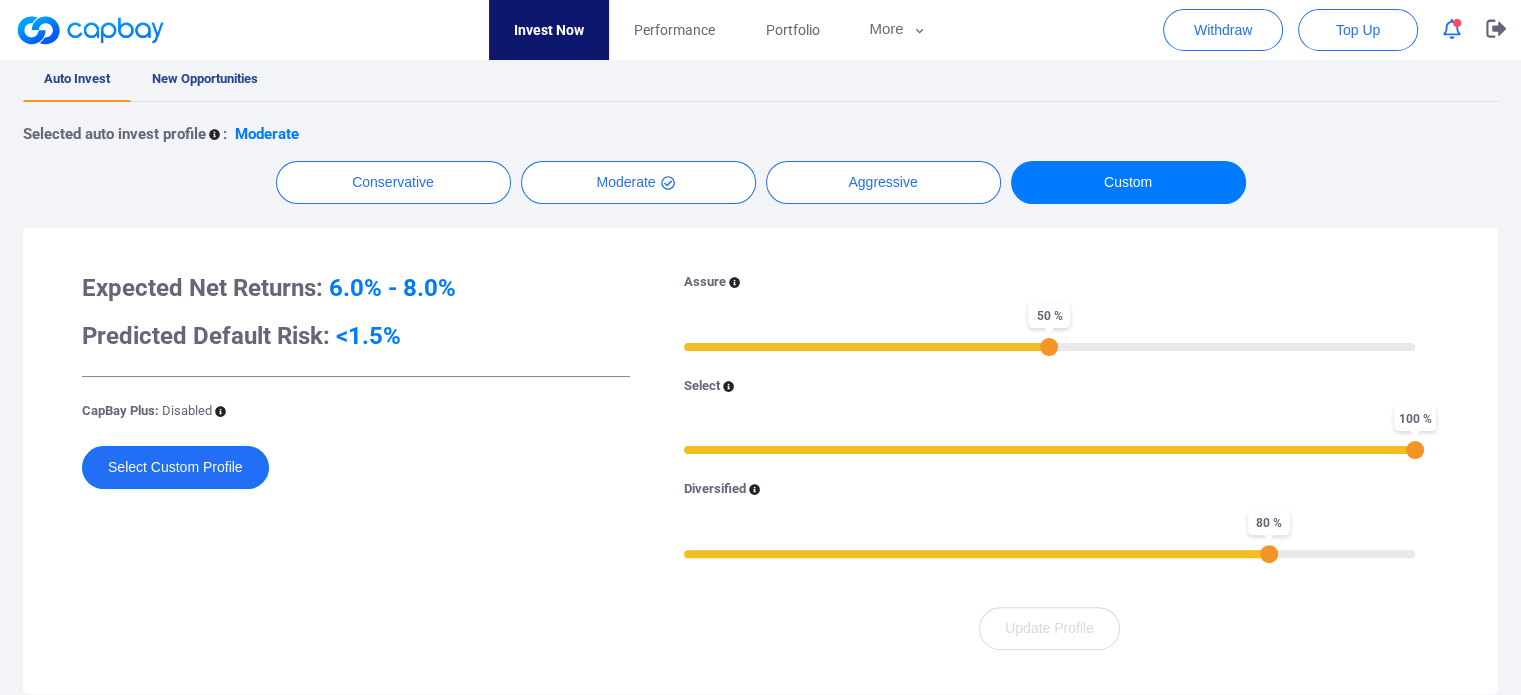 click on "Select
Custom Profile" at bounding box center (175, 467) 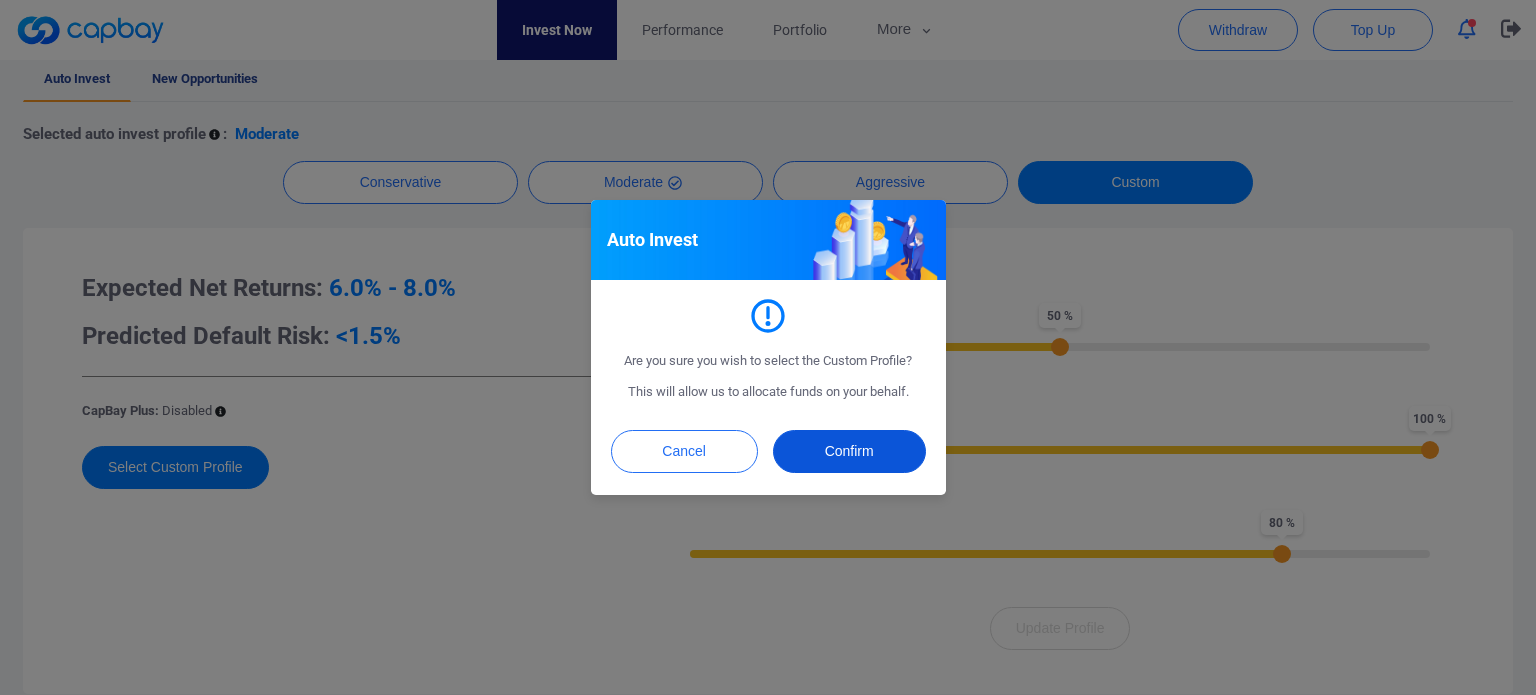 click on "Confirm" at bounding box center (849, 451) 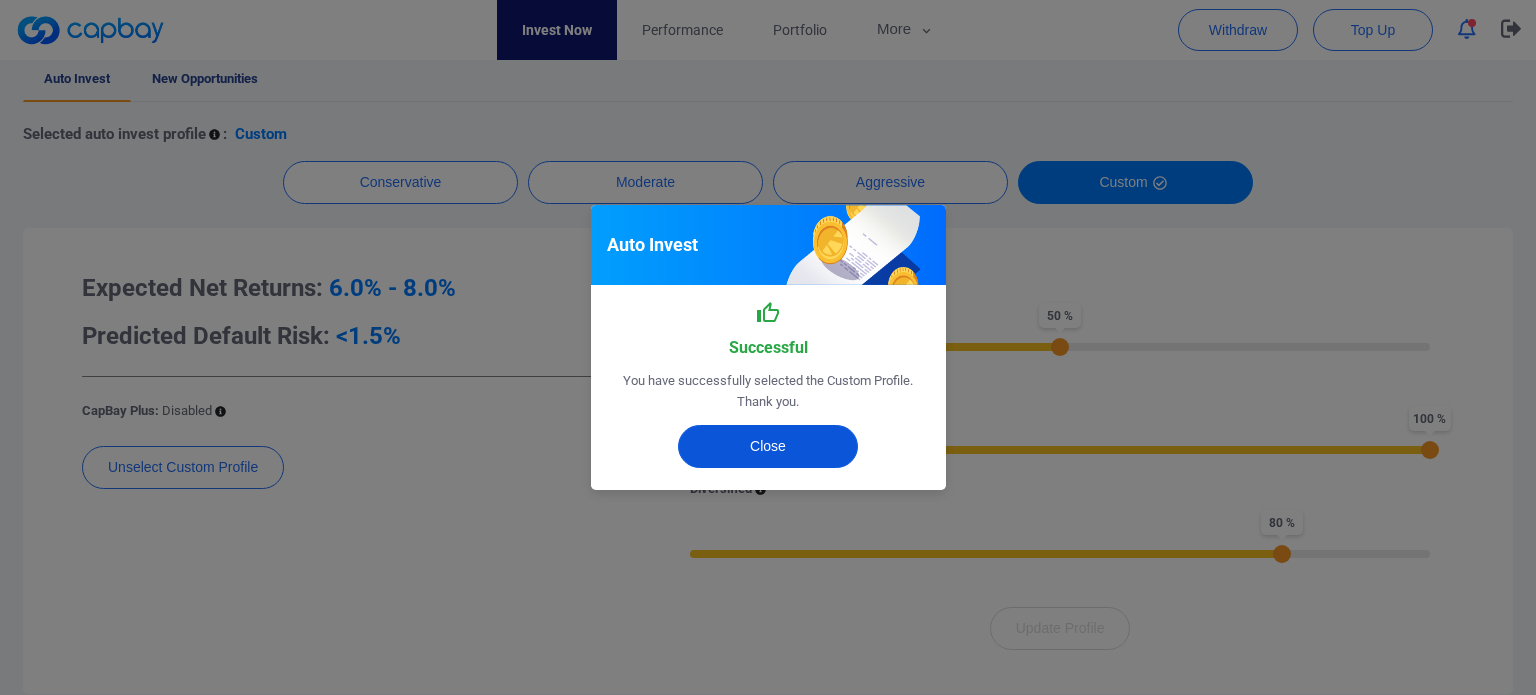 click on "Close" at bounding box center (768, 446) 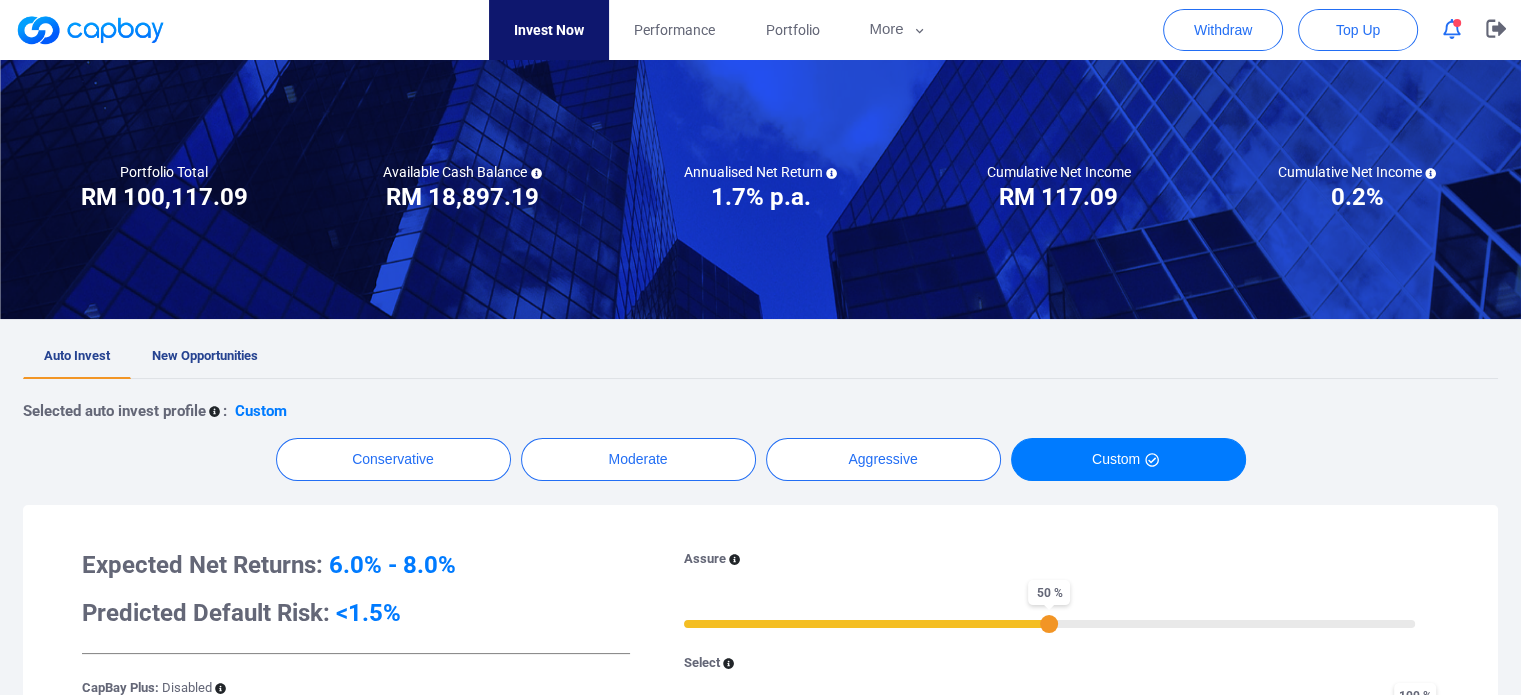 scroll, scrollTop: 17, scrollLeft: 0, axis: vertical 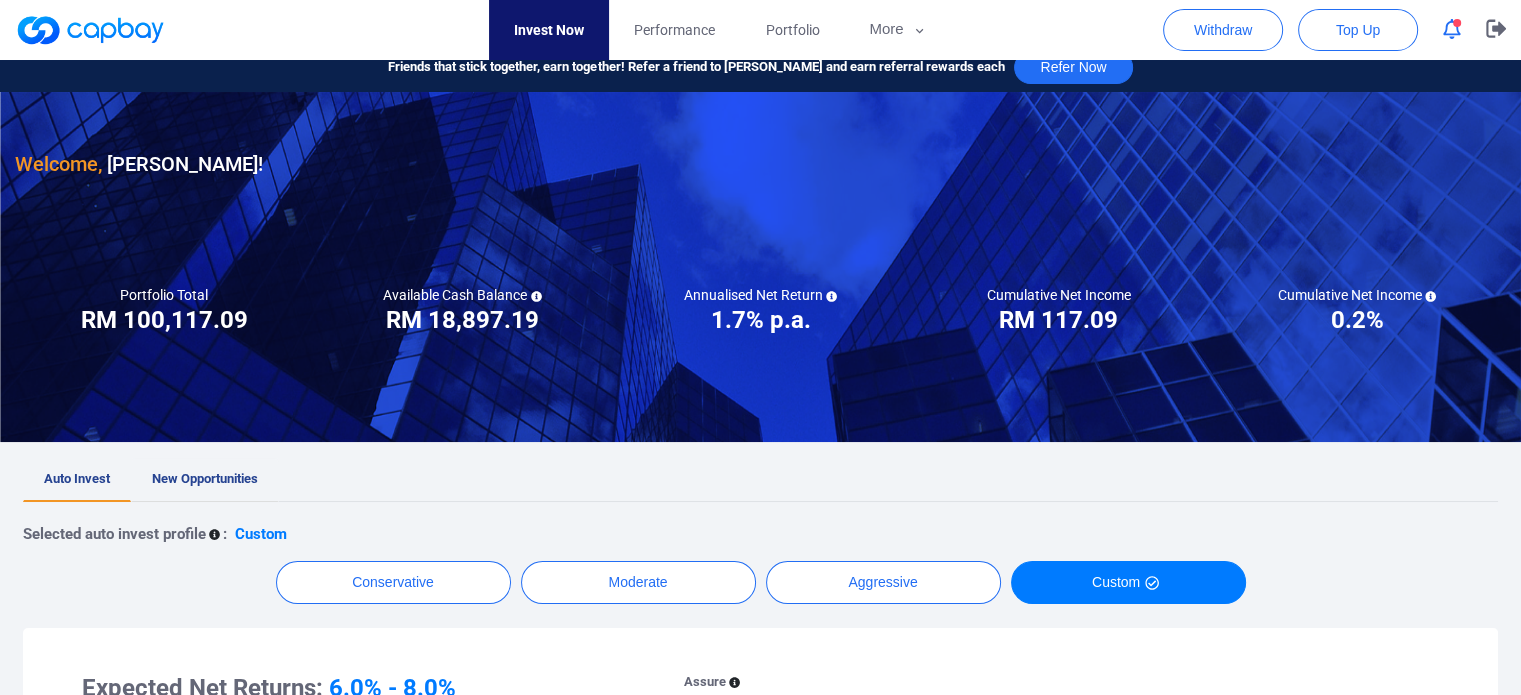 click on "New Opportunities" at bounding box center (205, 478) 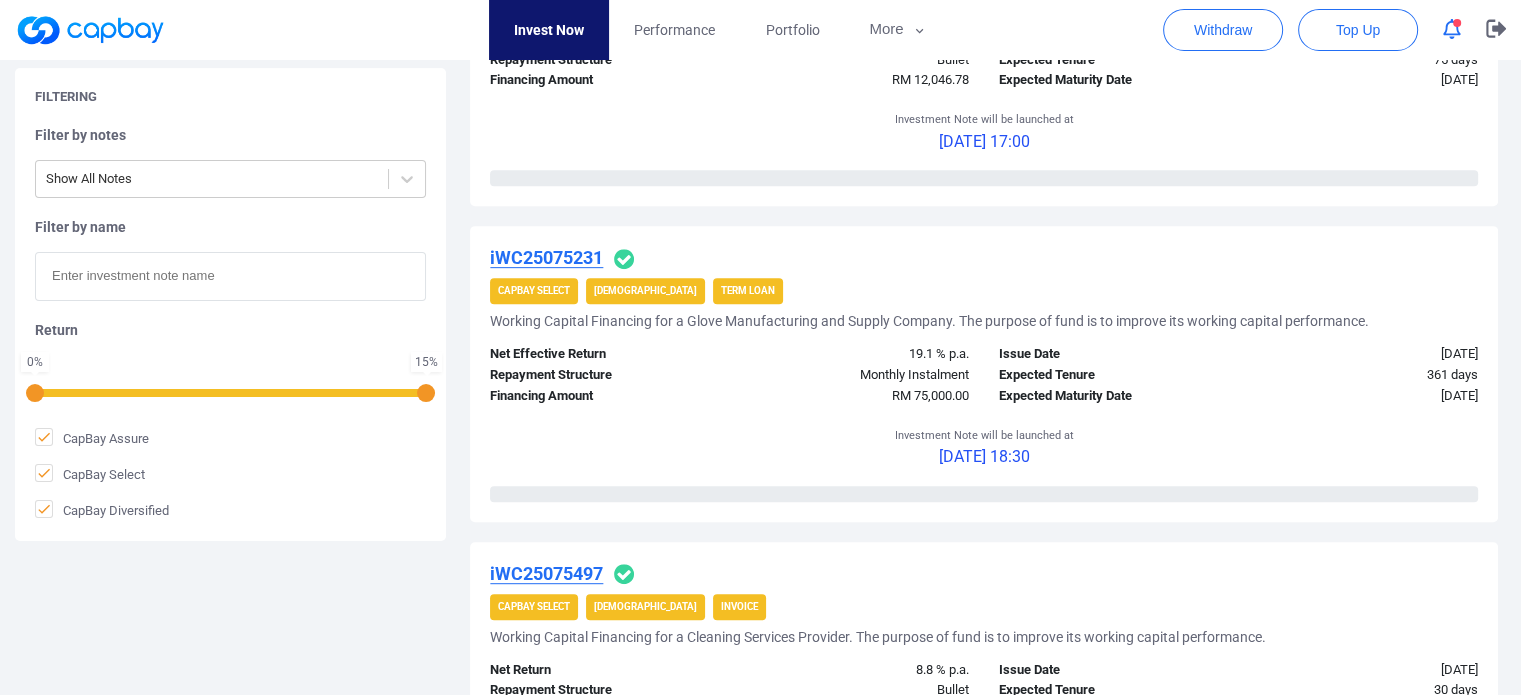 scroll, scrollTop: 900, scrollLeft: 0, axis: vertical 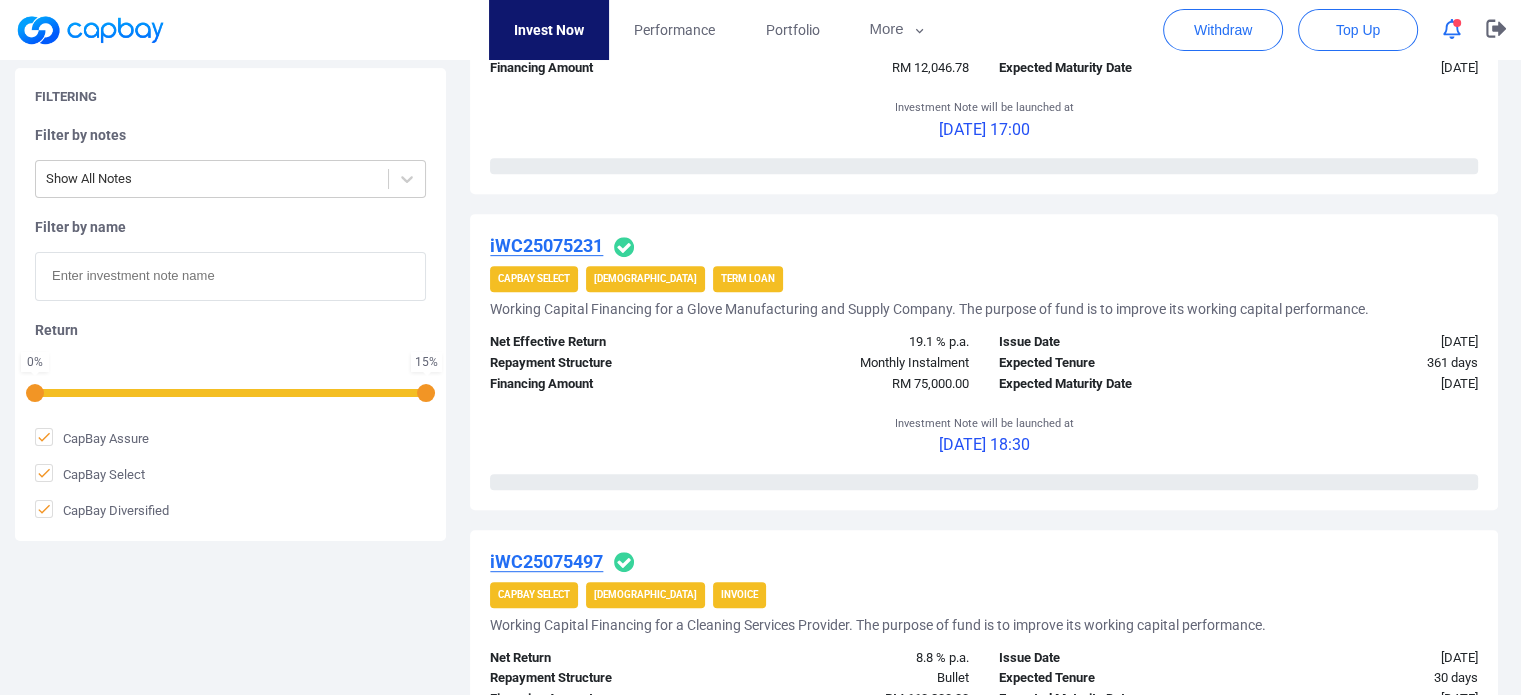 click on "CapBay Select" at bounding box center (534, 278) 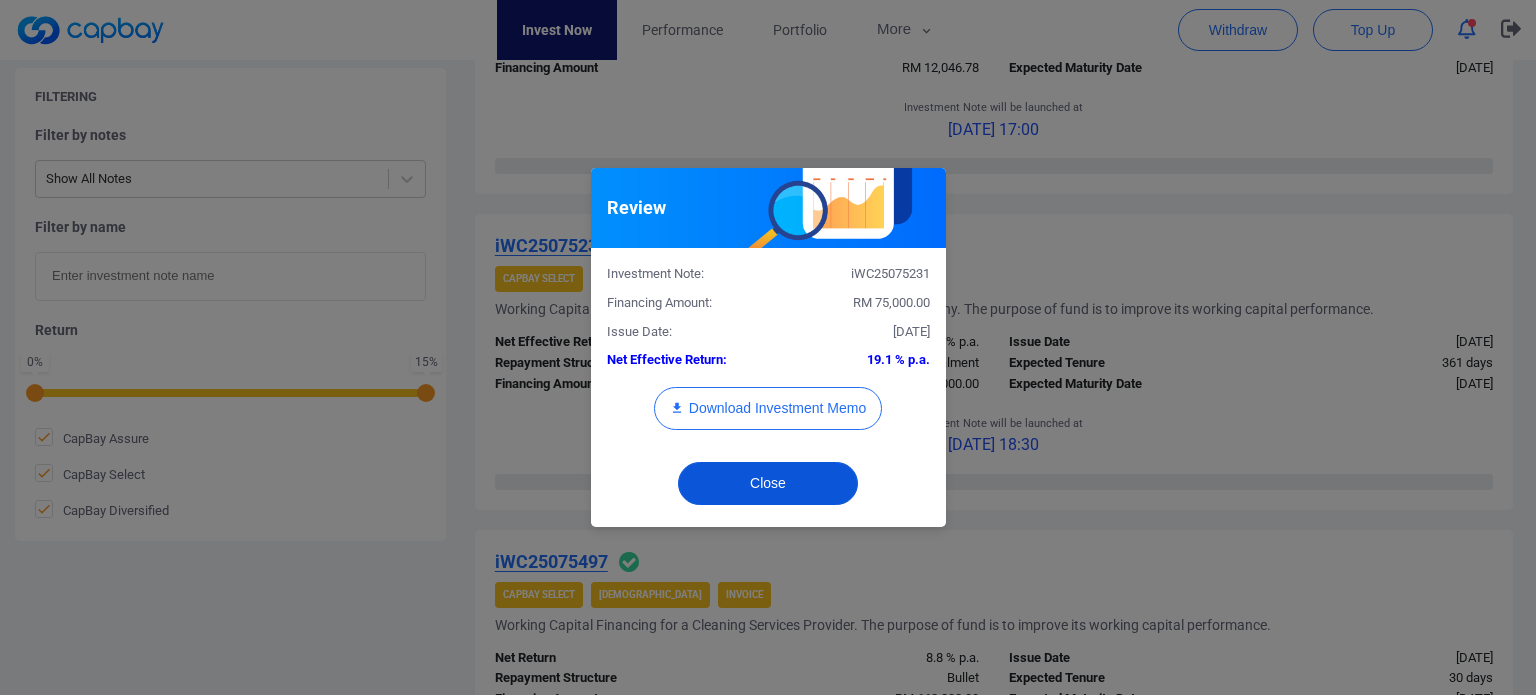 click on "Close" at bounding box center [768, 483] 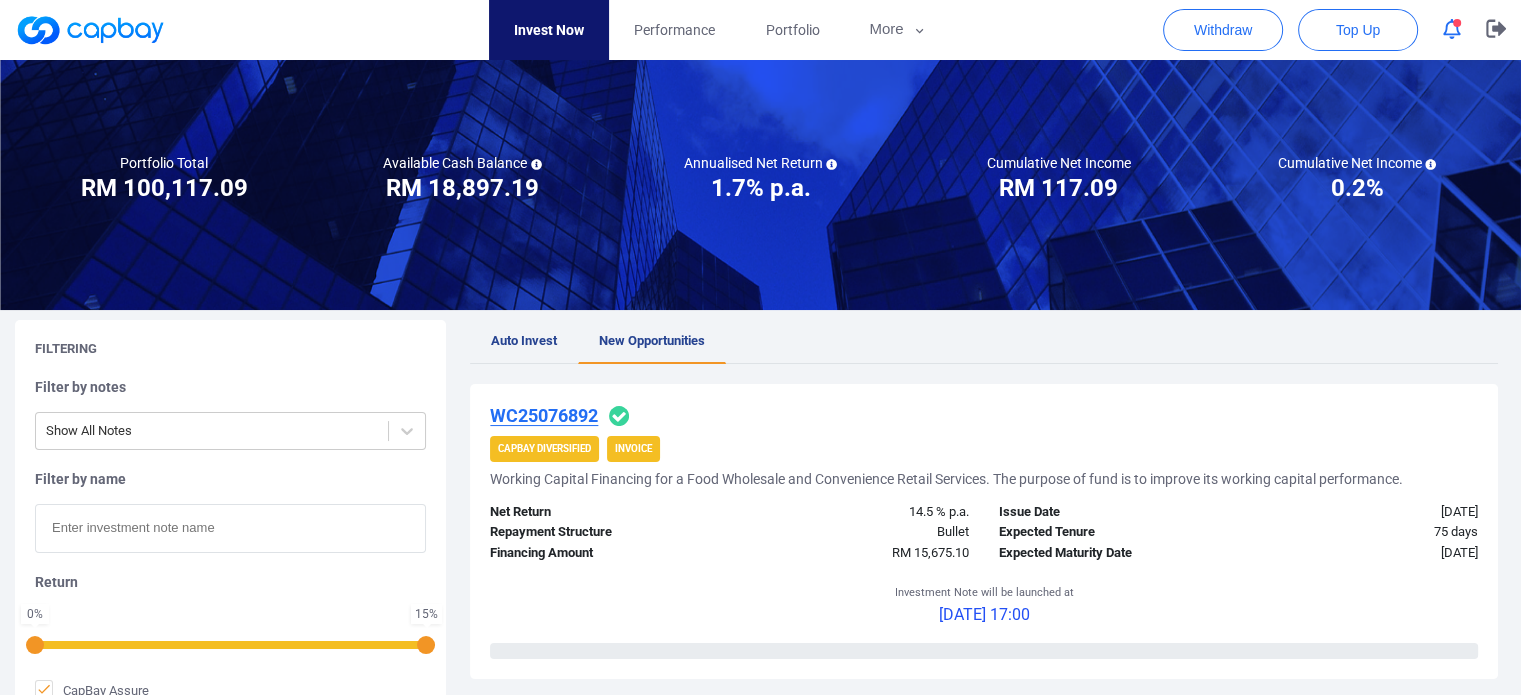 scroll, scrollTop: 0, scrollLeft: 0, axis: both 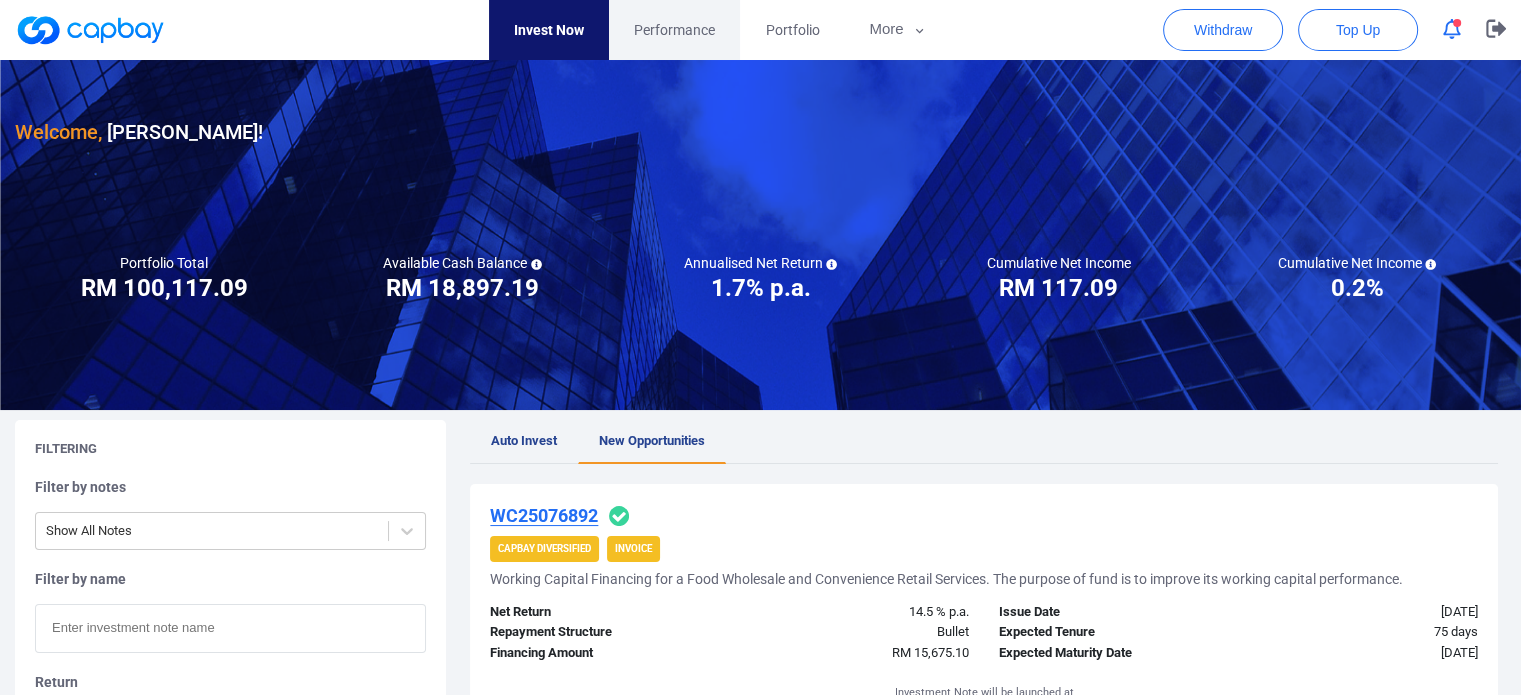 click on "Performance" at bounding box center (674, 30) 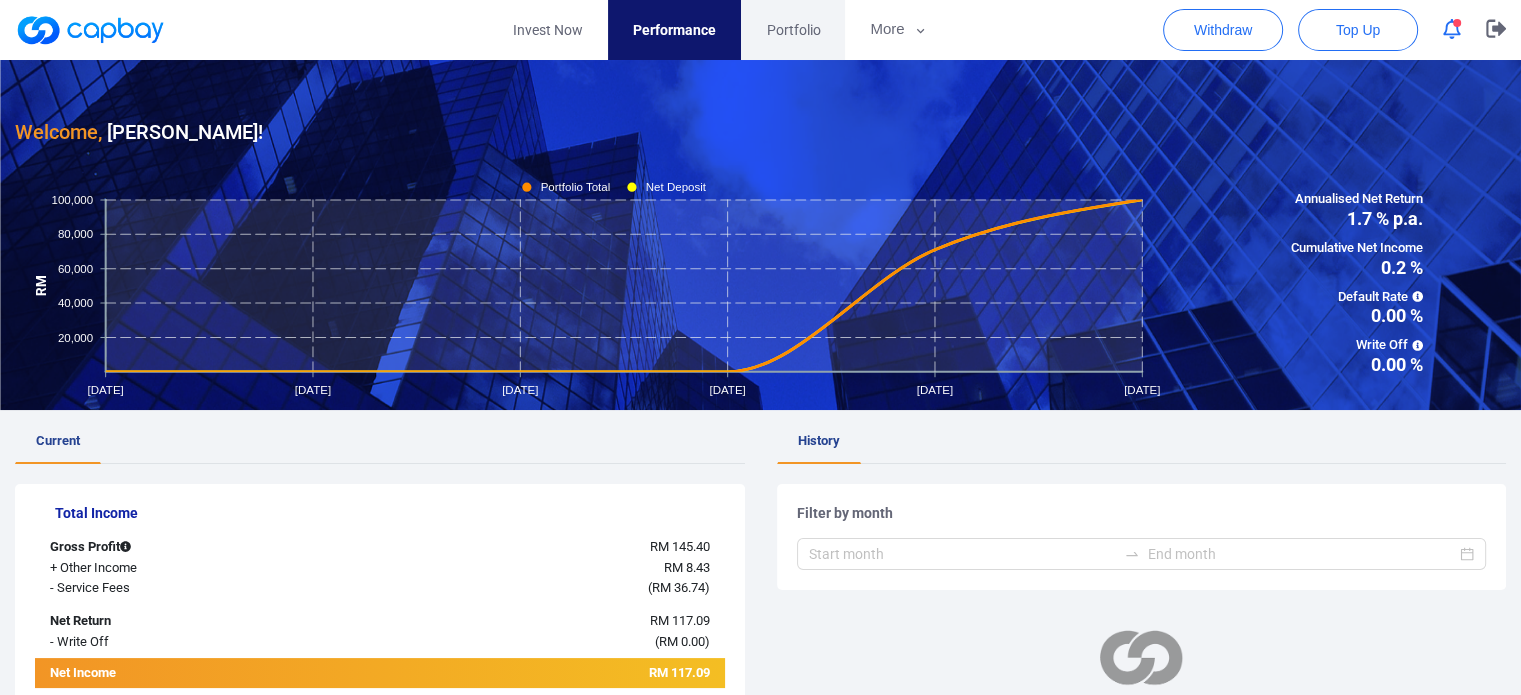 click on "Portfolio" at bounding box center (793, 30) 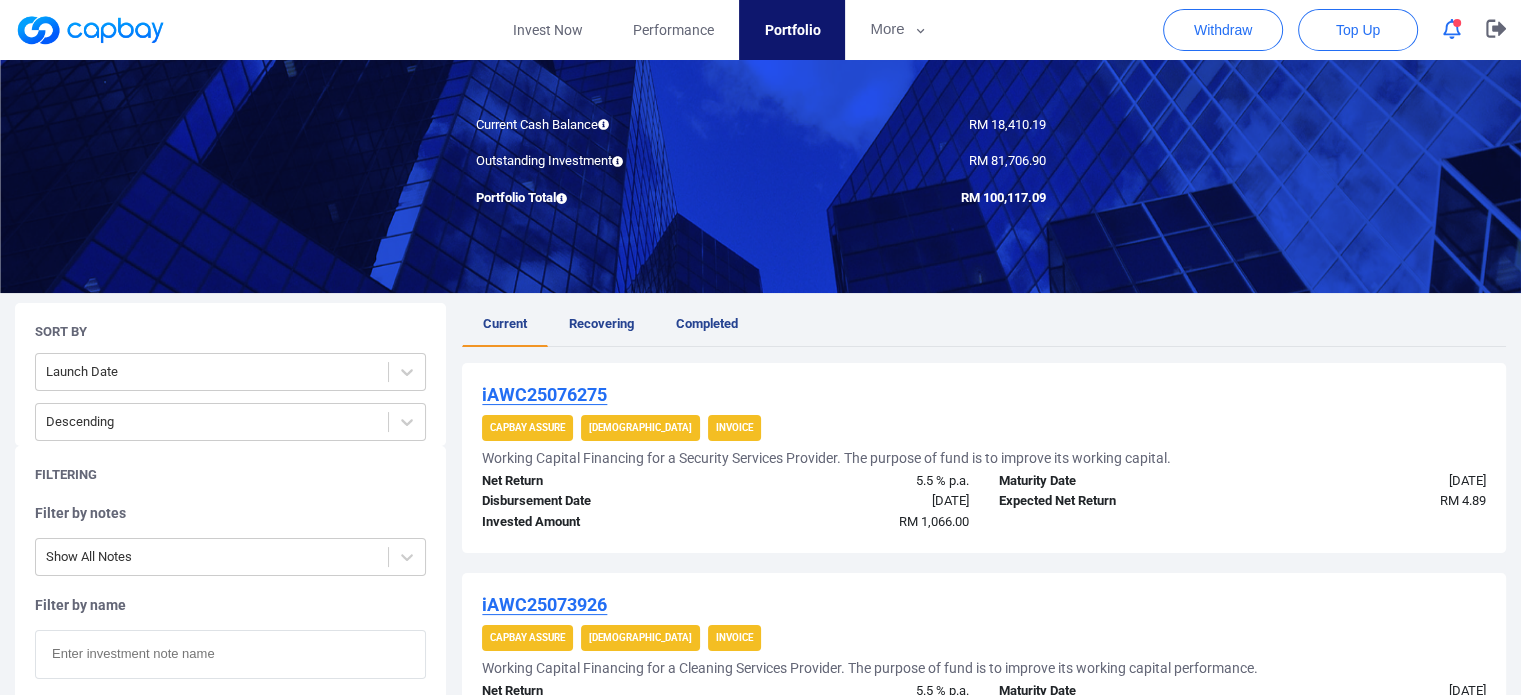 scroll, scrollTop: 0, scrollLeft: 0, axis: both 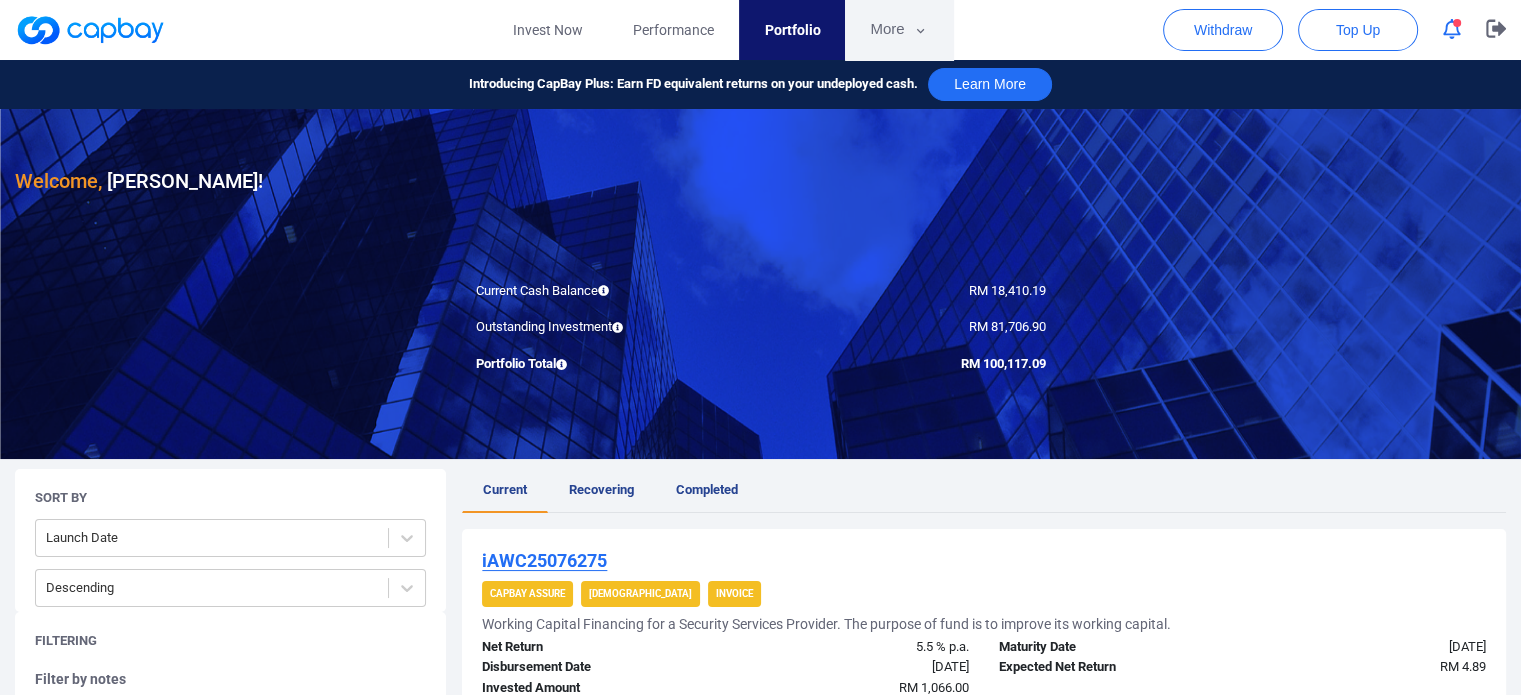 click on "More" at bounding box center [898, 30] 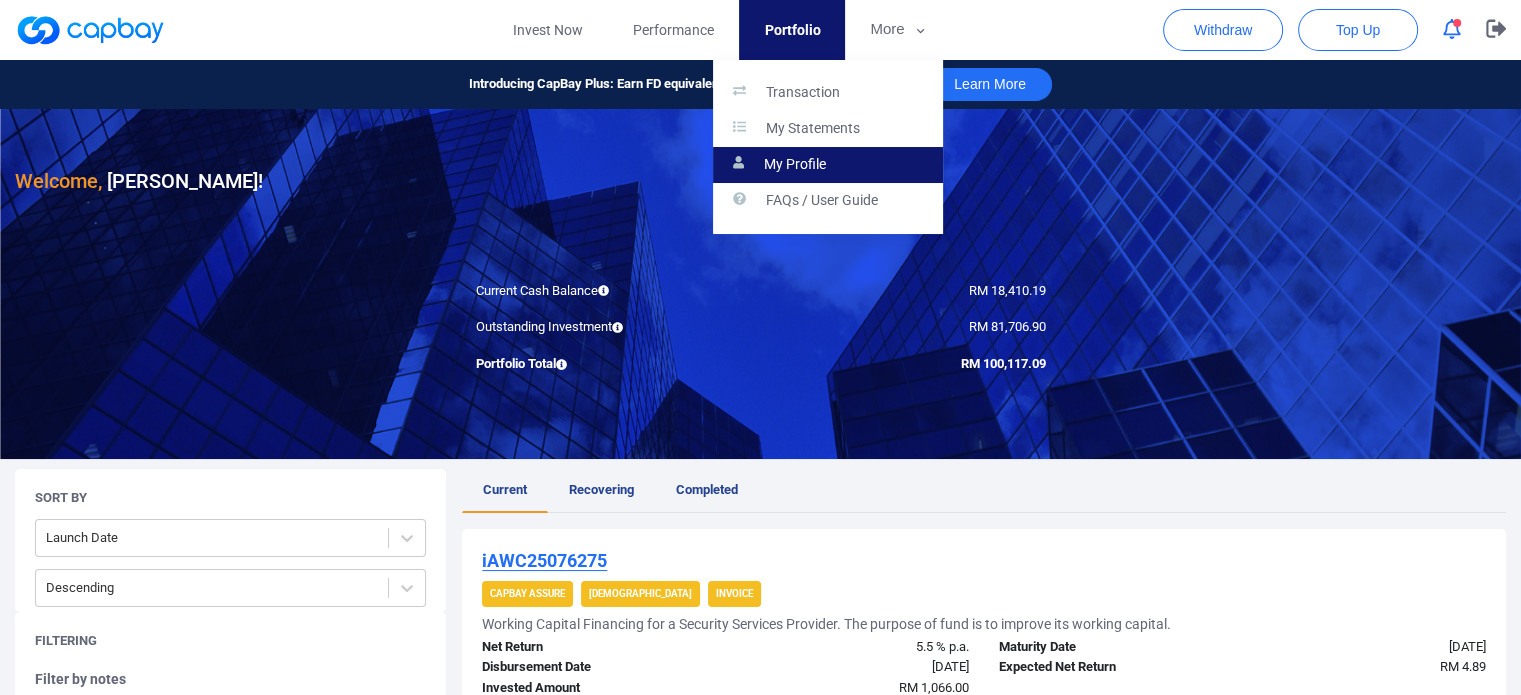 click on "My Profile" at bounding box center (828, 165) 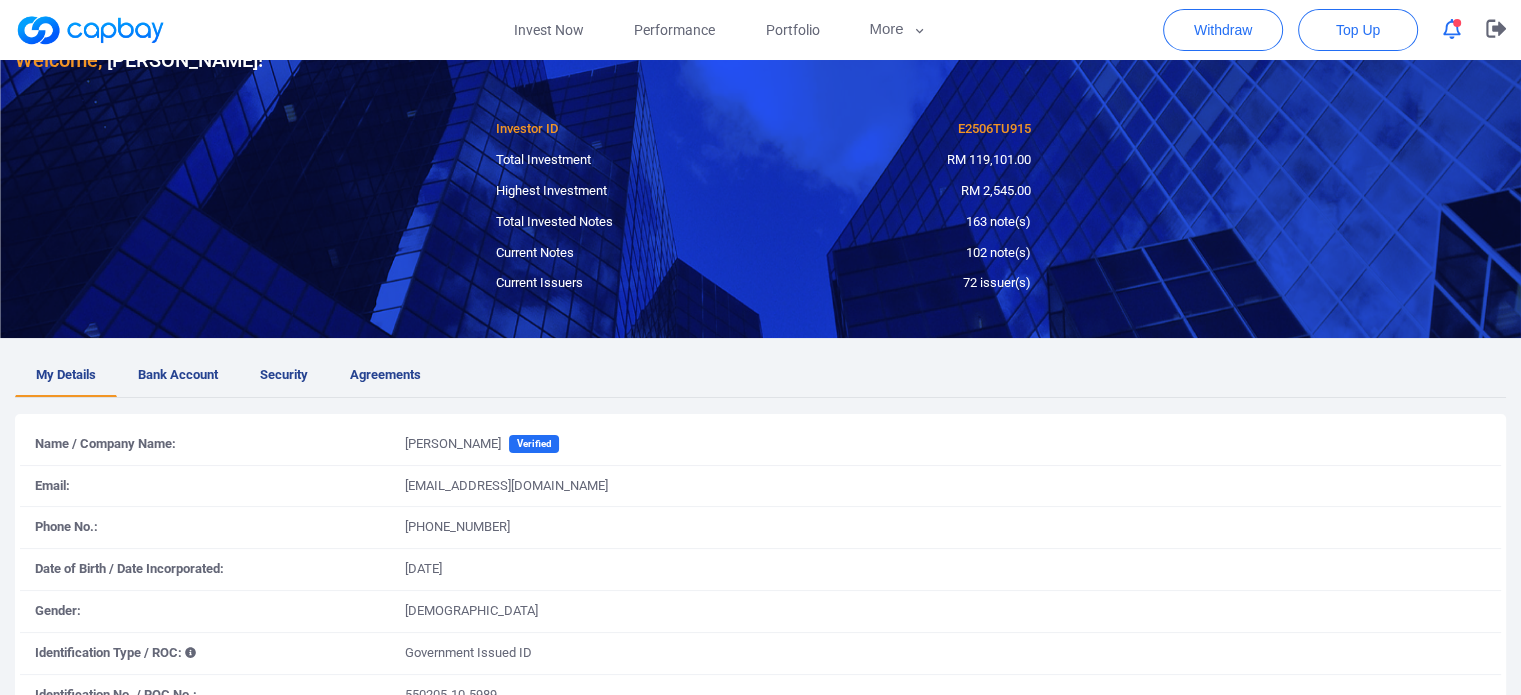 scroll, scrollTop: 0, scrollLeft: 0, axis: both 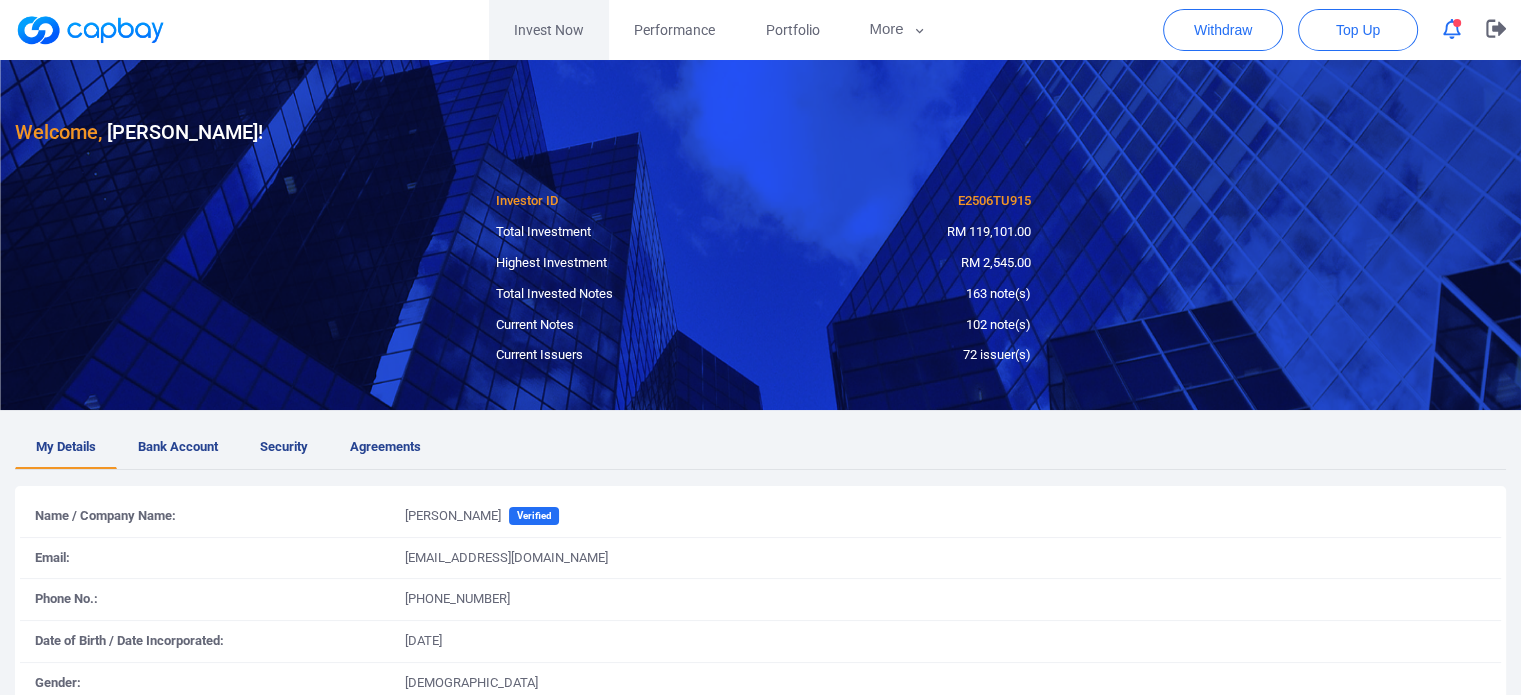 click on "Invest Now" at bounding box center (549, 30) 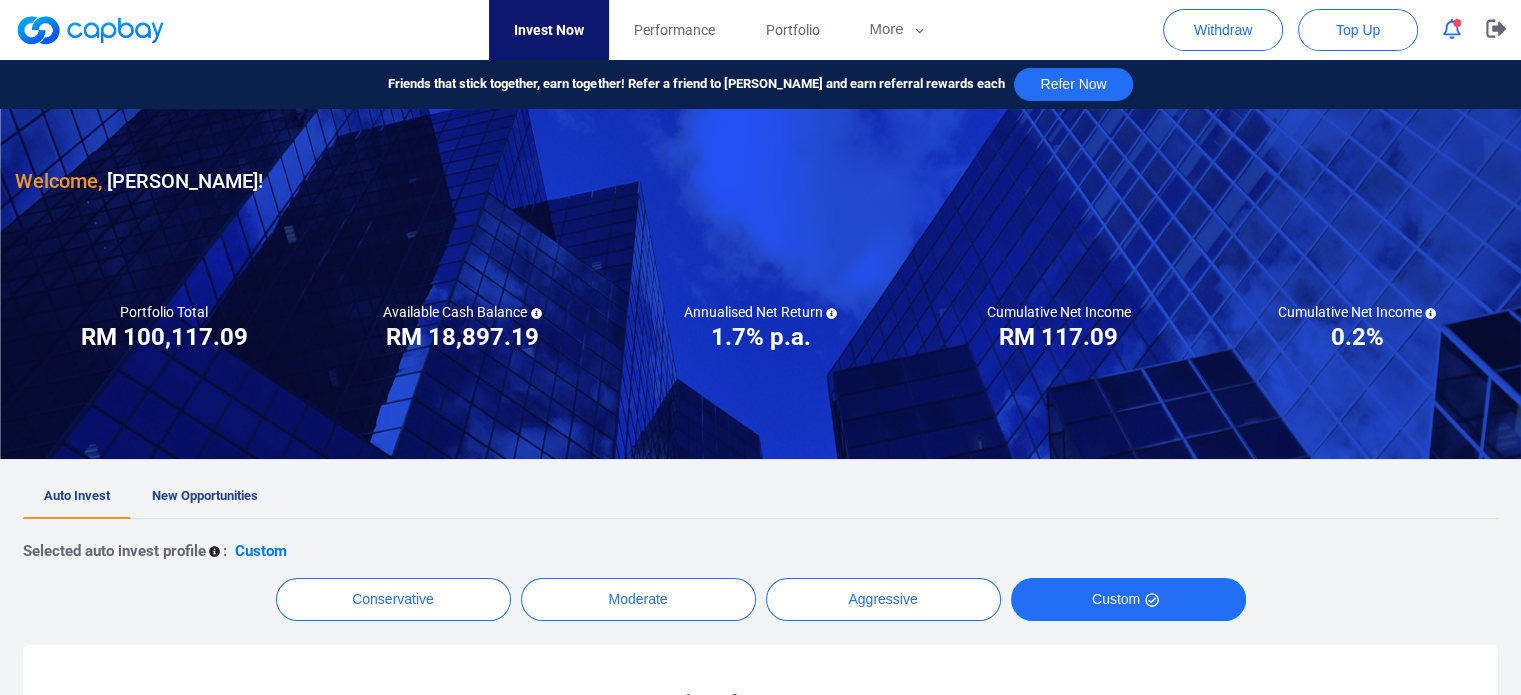 click on "Custom" at bounding box center (1128, 599) 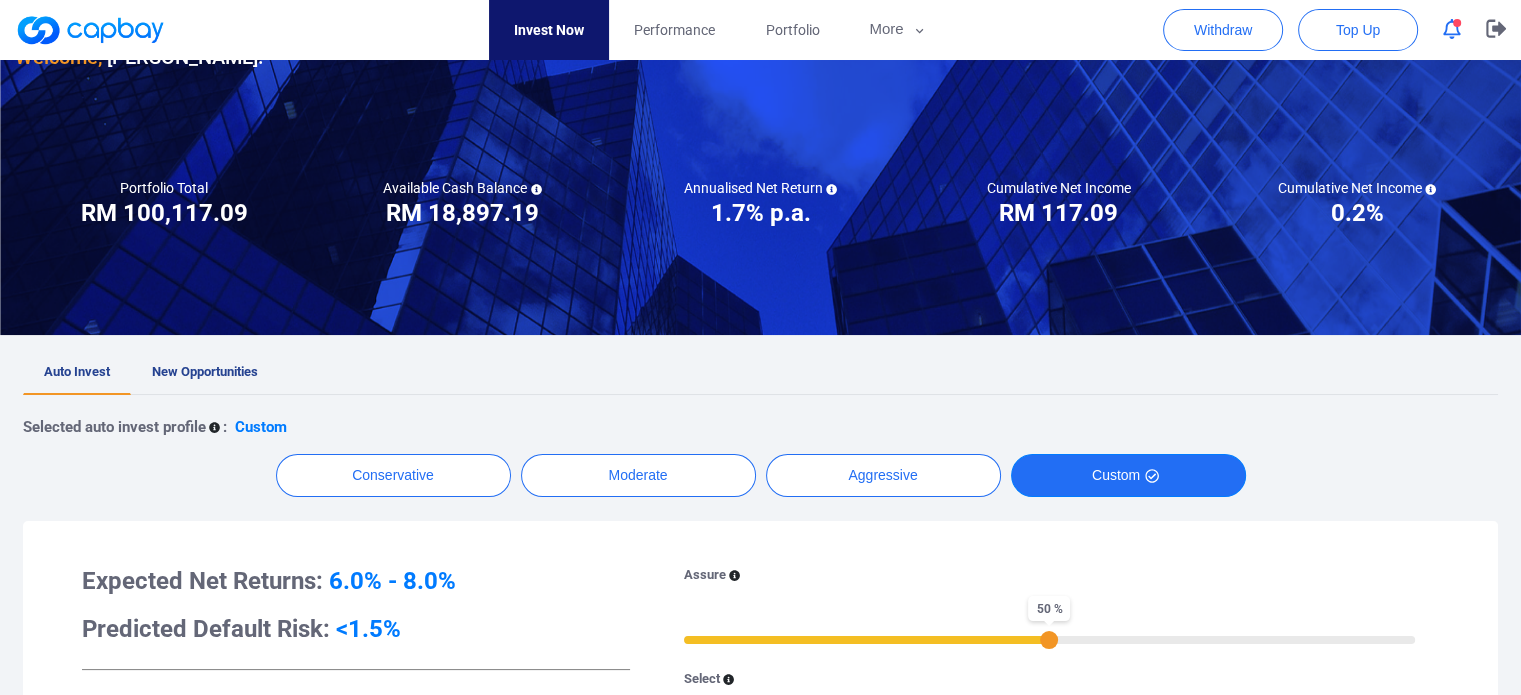 scroll, scrollTop: 500, scrollLeft: 0, axis: vertical 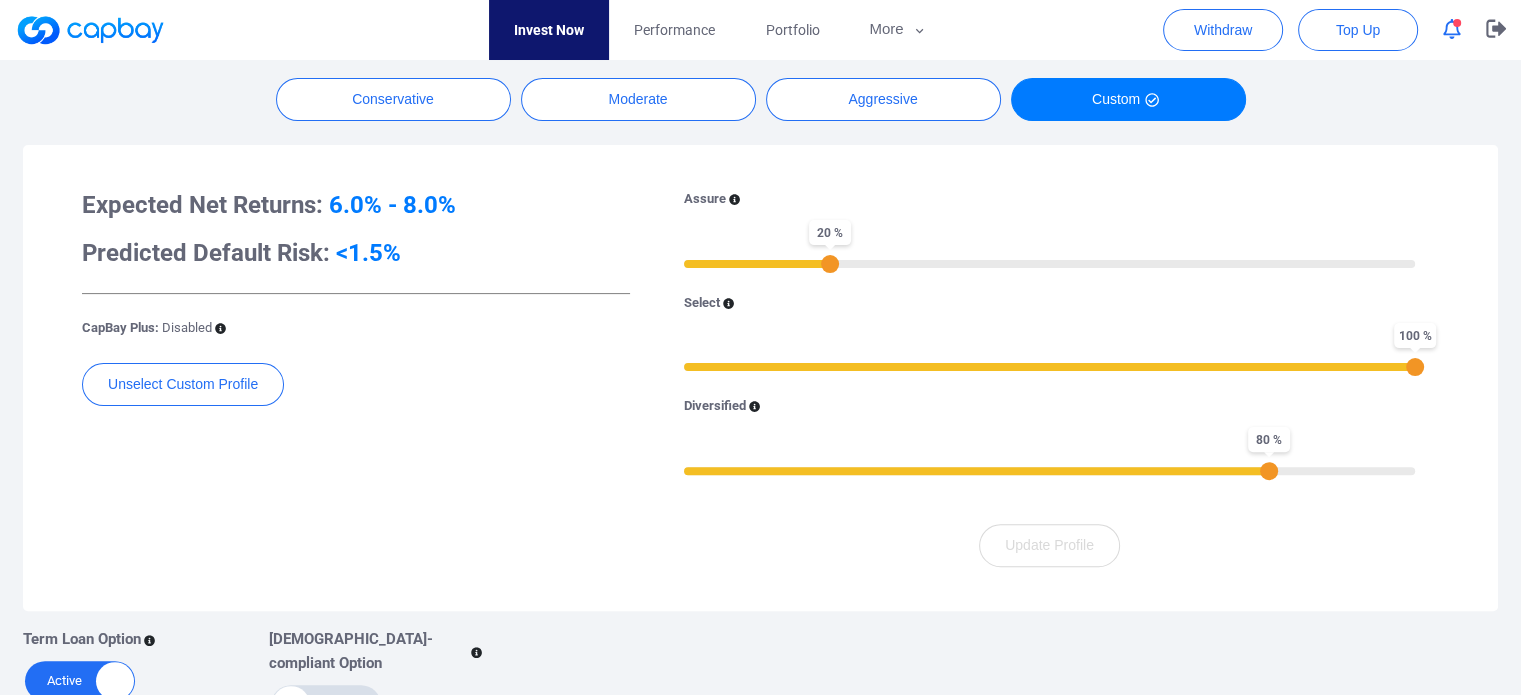 drag, startPoint x: 1050, startPoint y: 265, endPoint x: 834, endPoint y: 271, distance: 216.08331 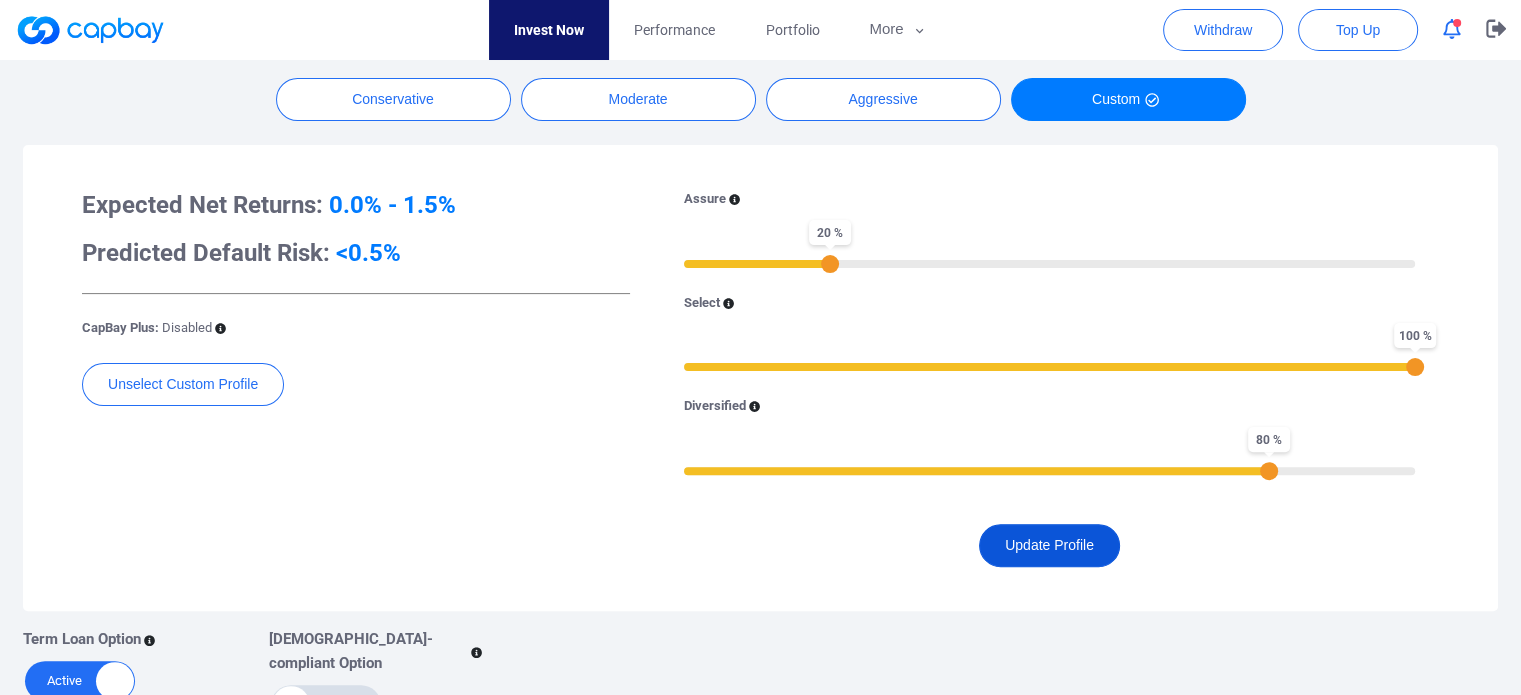click on "Update Profile" at bounding box center (1049, 545) 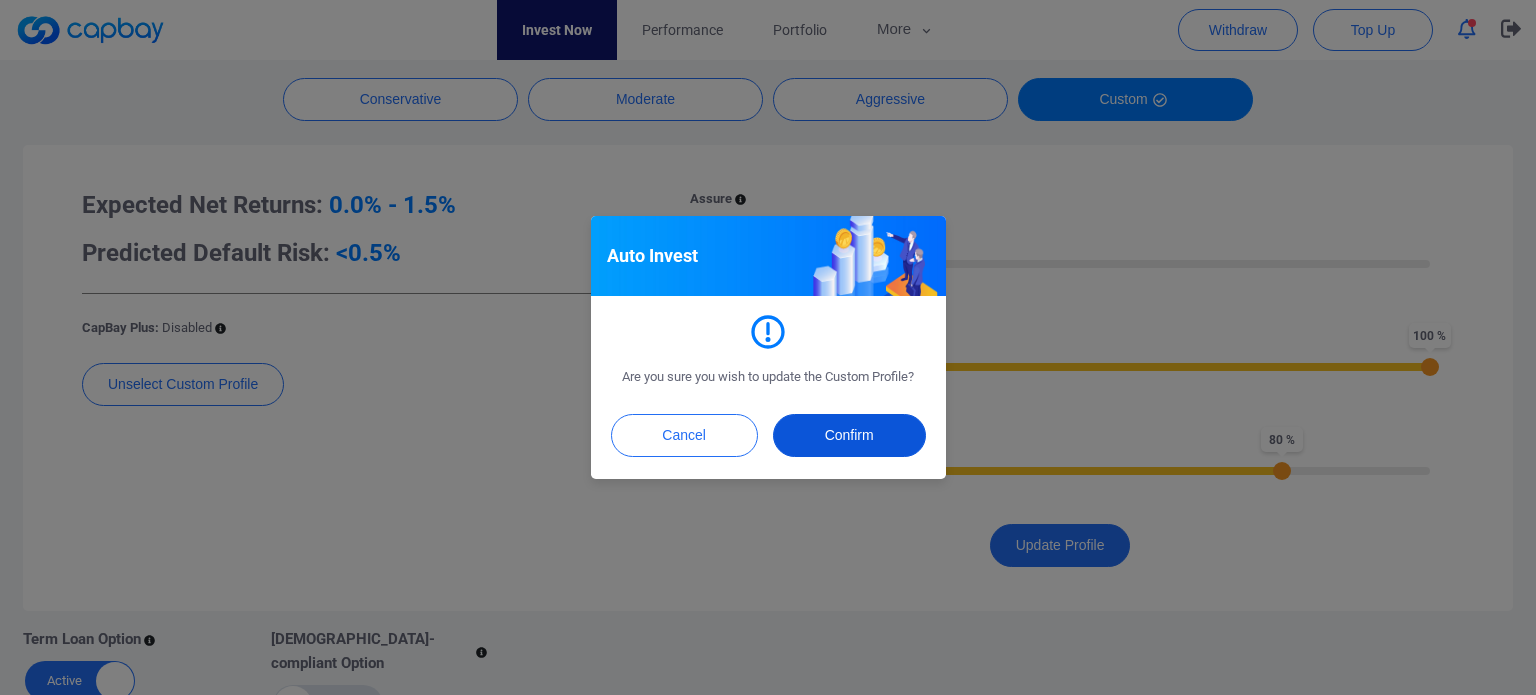click on "Confirm" at bounding box center (849, 435) 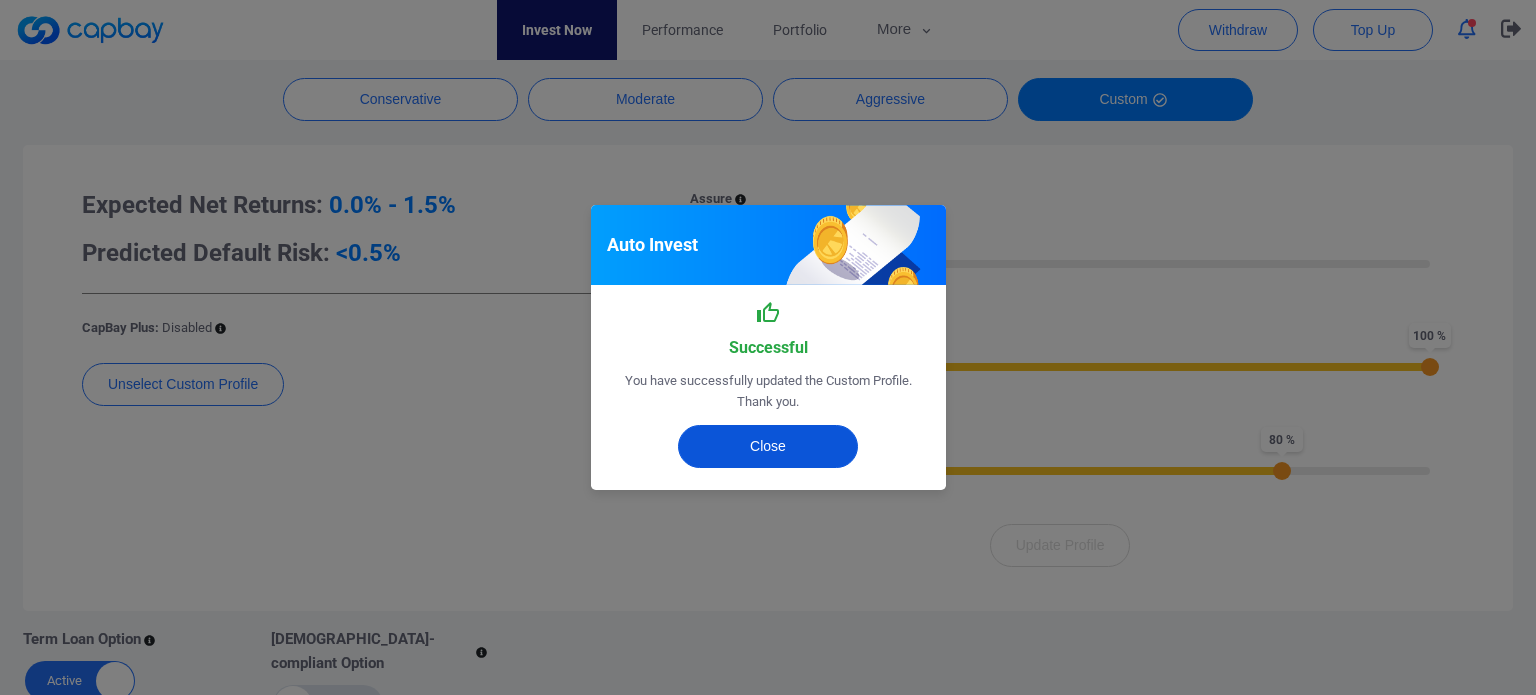 click on "Close" at bounding box center [768, 446] 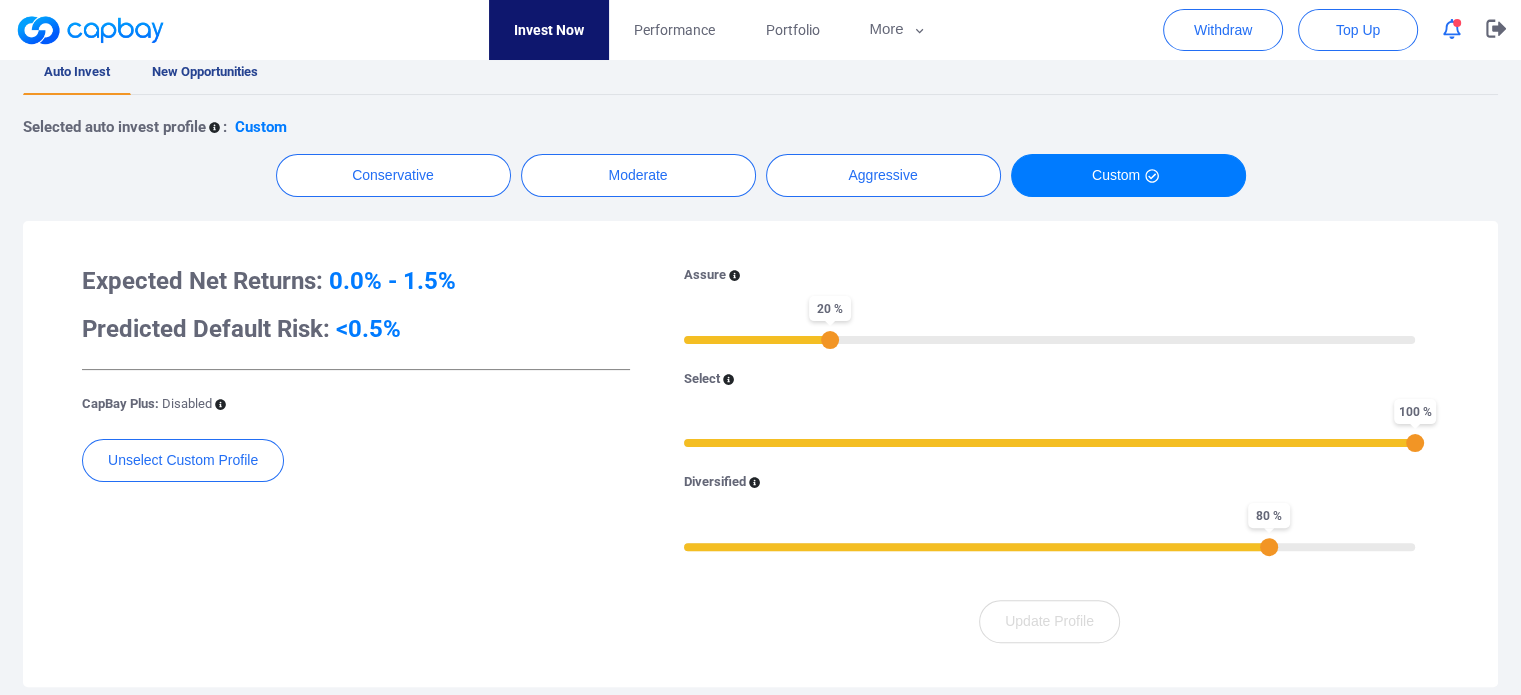 scroll, scrollTop: 500, scrollLeft: 0, axis: vertical 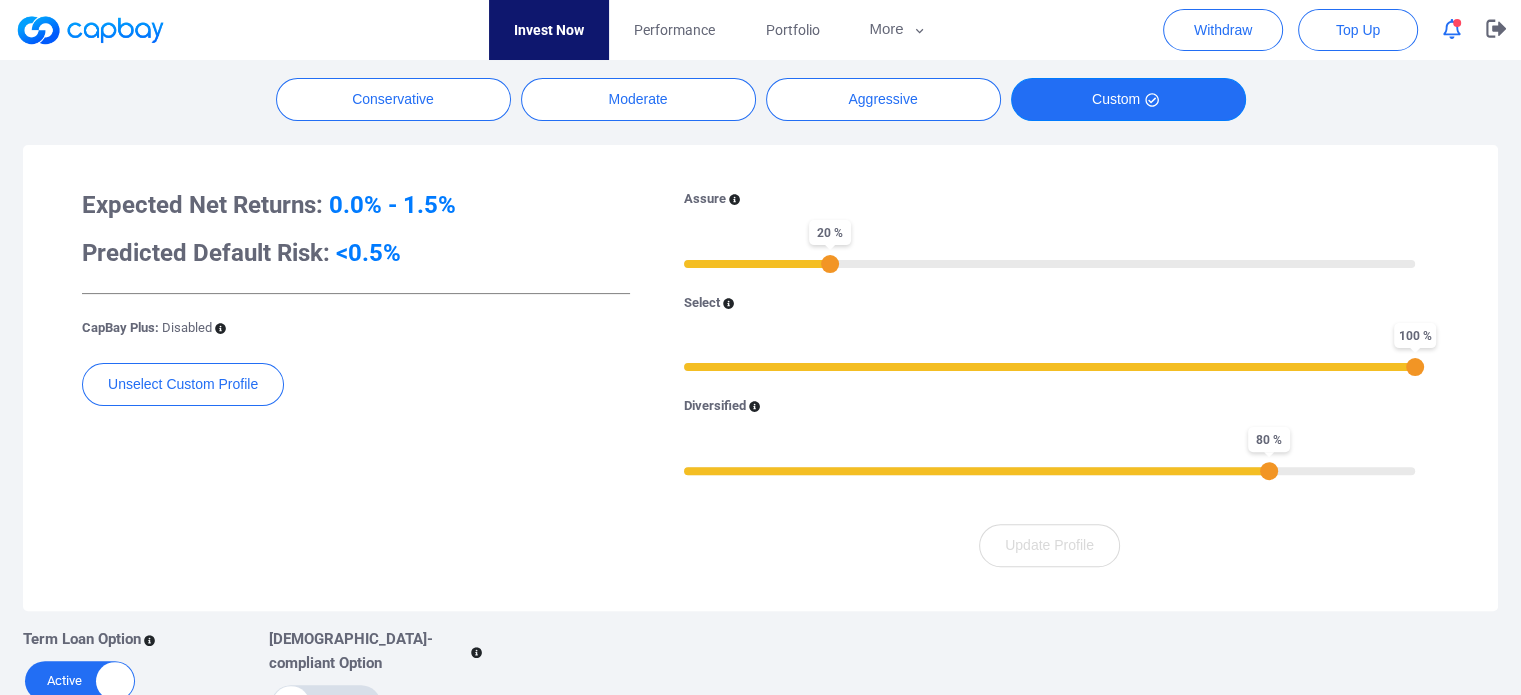 click on "Custom" at bounding box center (1128, 99) 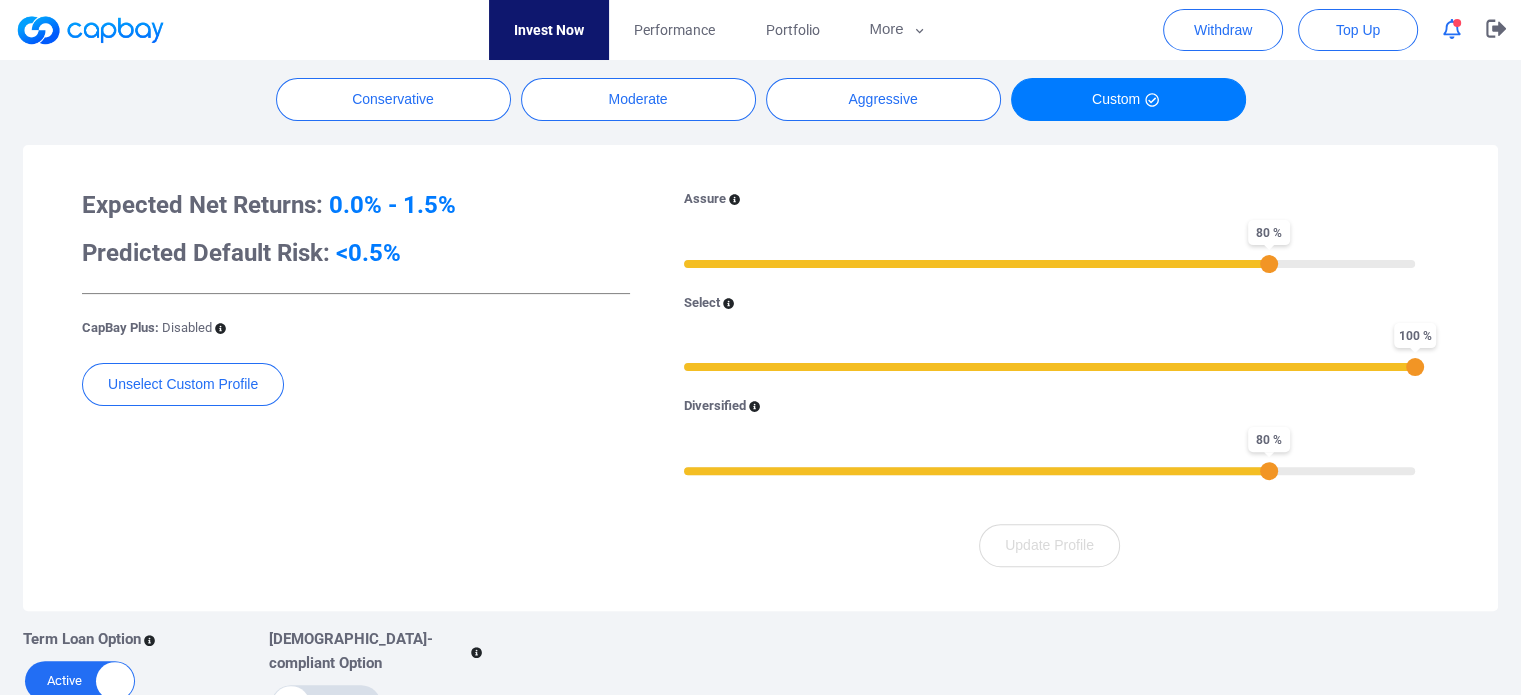 drag, startPoint x: 834, startPoint y: 269, endPoint x: 1268, endPoint y: 276, distance: 434.05646 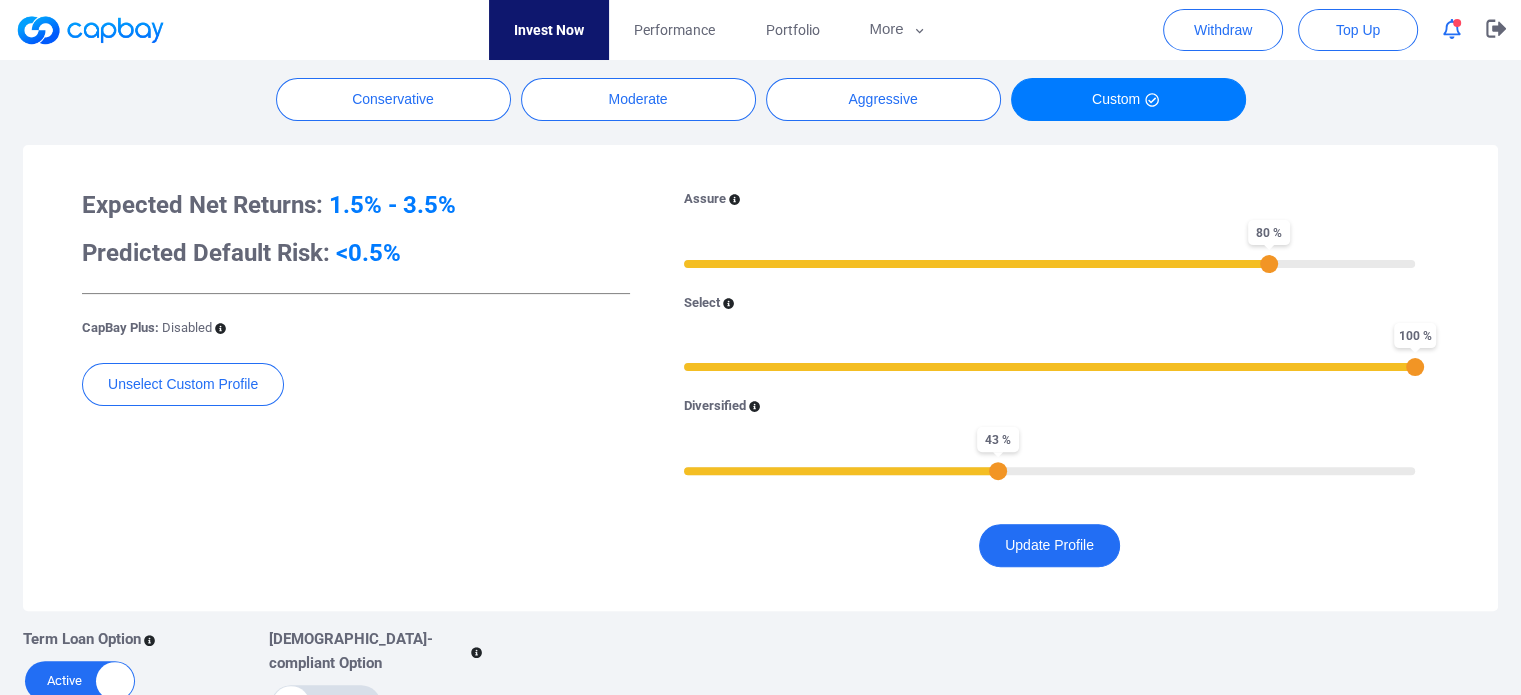 drag, startPoint x: 1272, startPoint y: 469, endPoint x: 1003, endPoint y: 485, distance: 269.4754 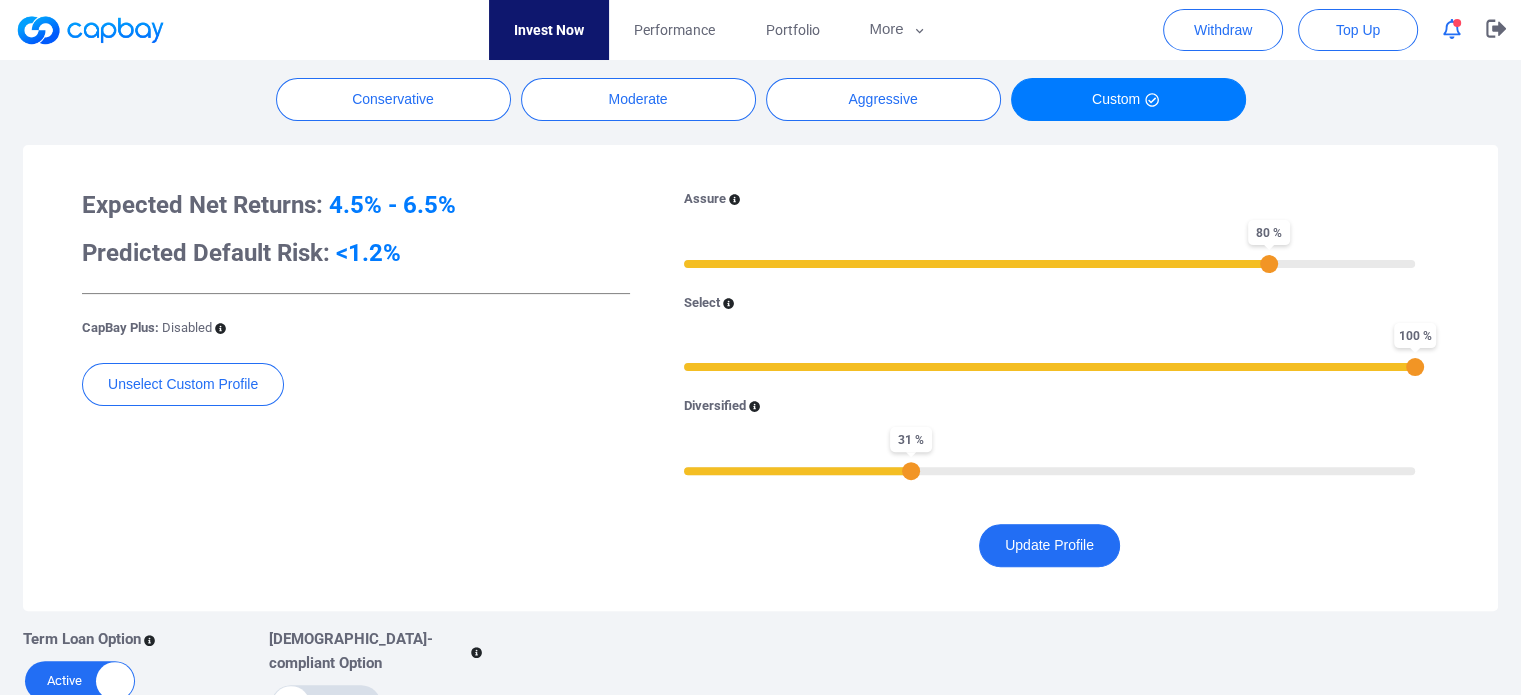 drag, startPoint x: 999, startPoint y: 469, endPoint x: 914, endPoint y: 471, distance: 85.02353 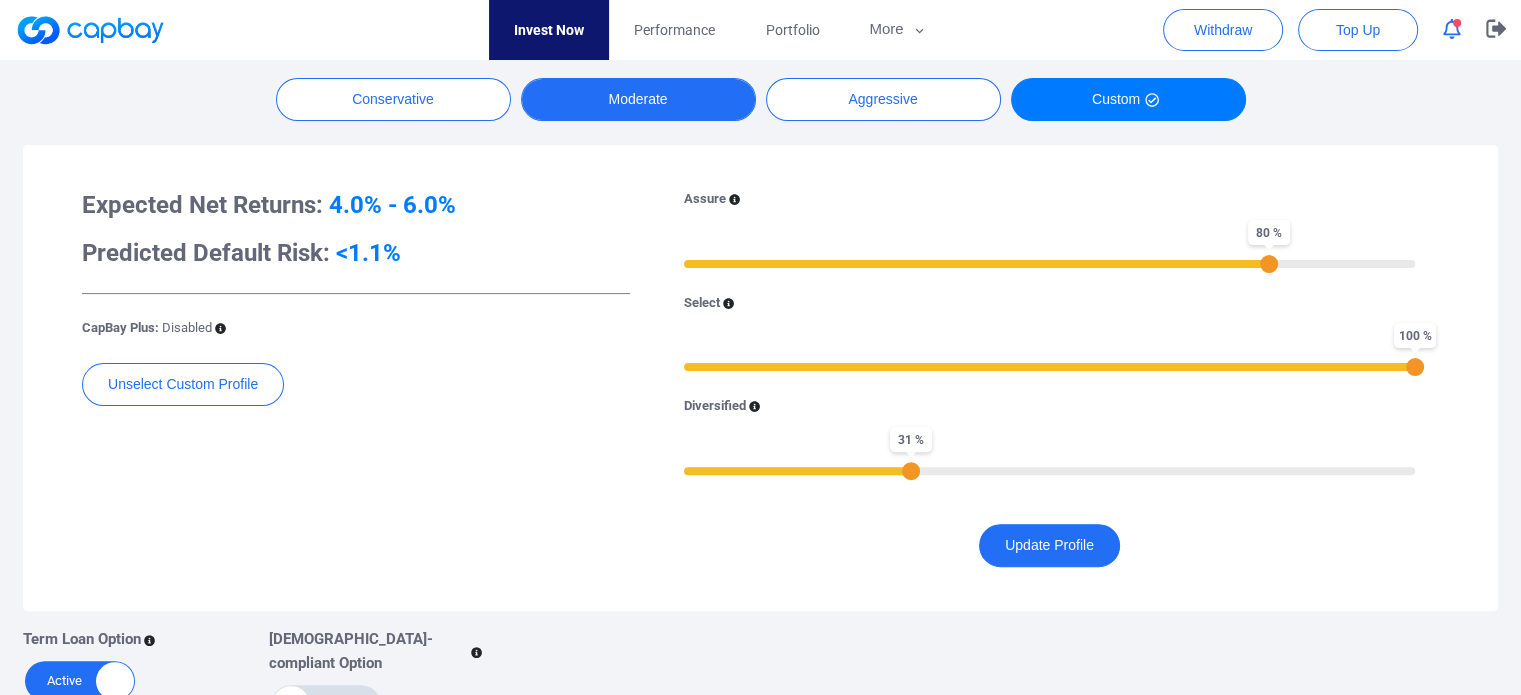 click on "Moderate" at bounding box center [638, 99] 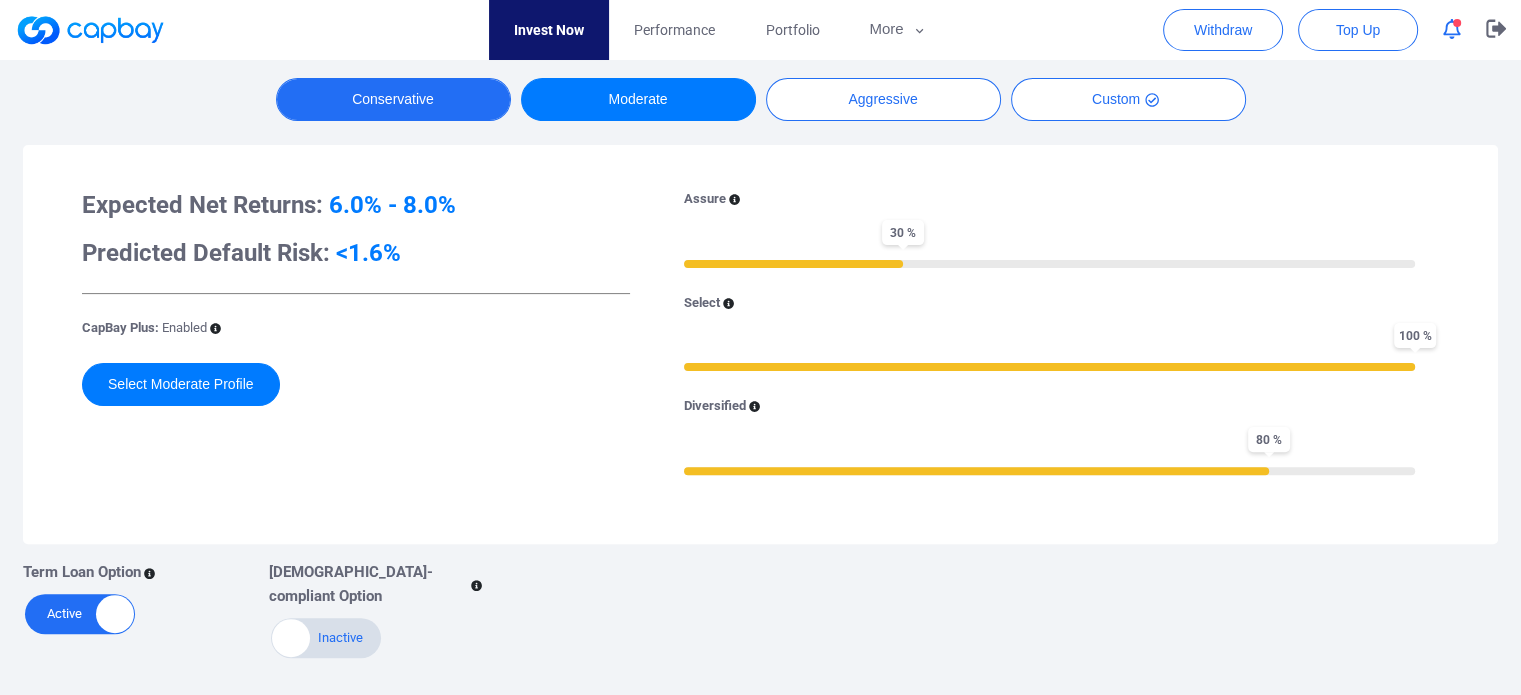 click on "Conservative" at bounding box center [393, 99] 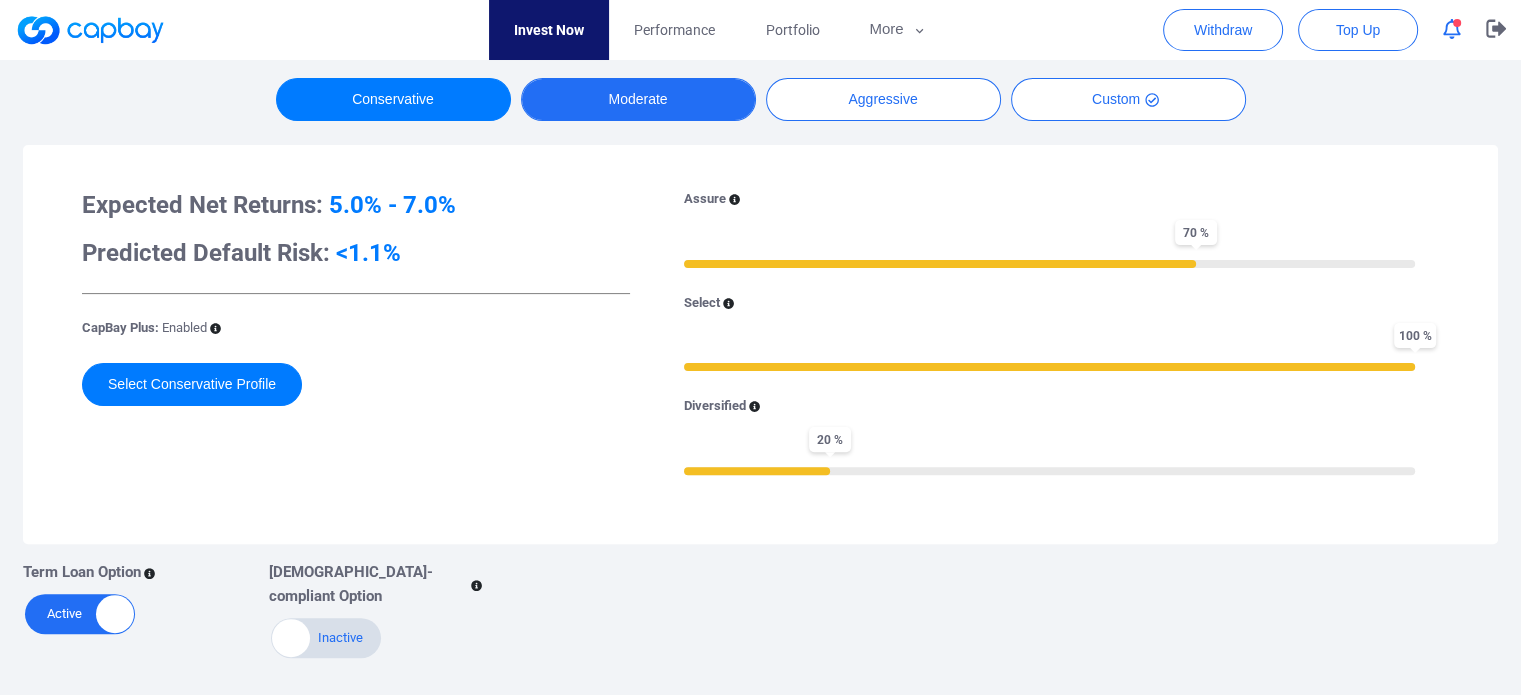 click on "Moderate" at bounding box center (638, 99) 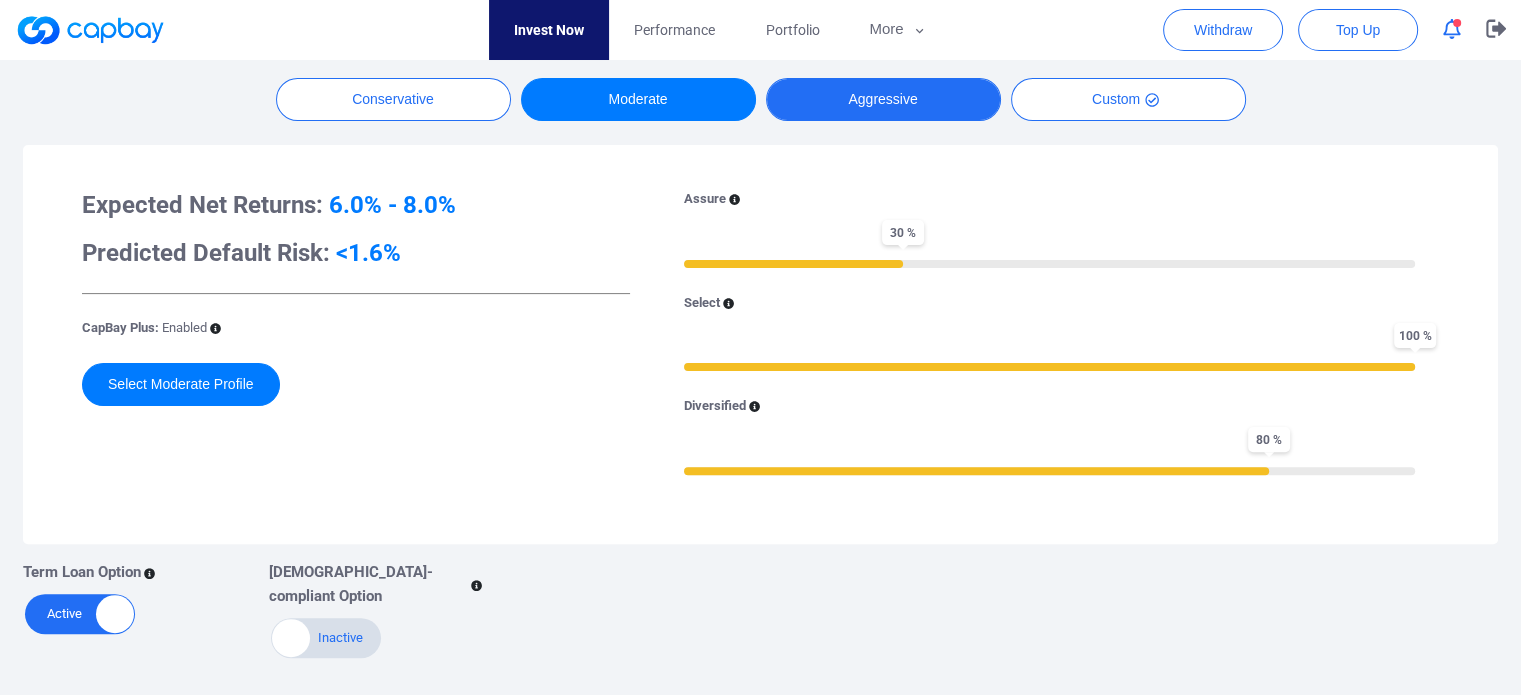 click on "Aggressive" at bounding box center (883, 99) 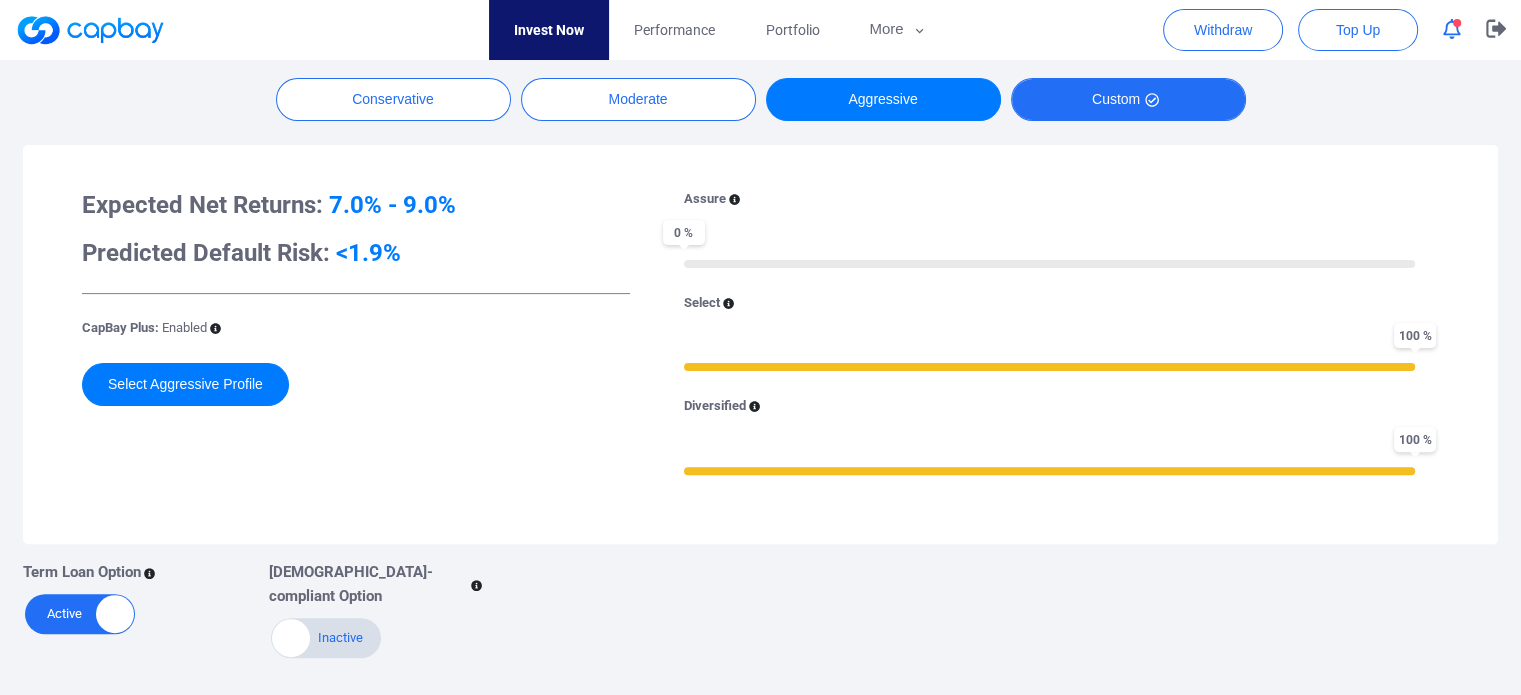 click on "Custom" at bounding box center [1128, 99] 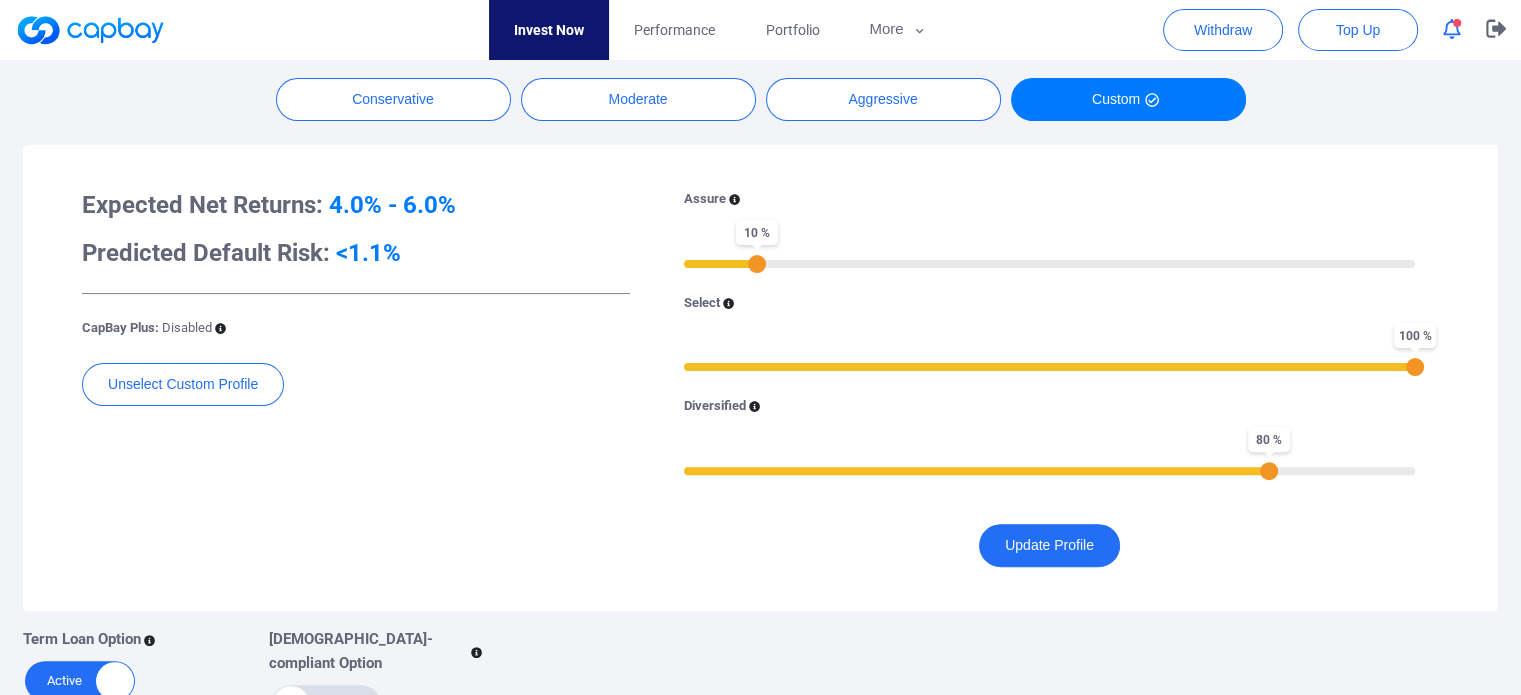 drag, startPoint x: 828, startPoint y: 263, endPoint x: 757, endPoint y: 263, distance: 71 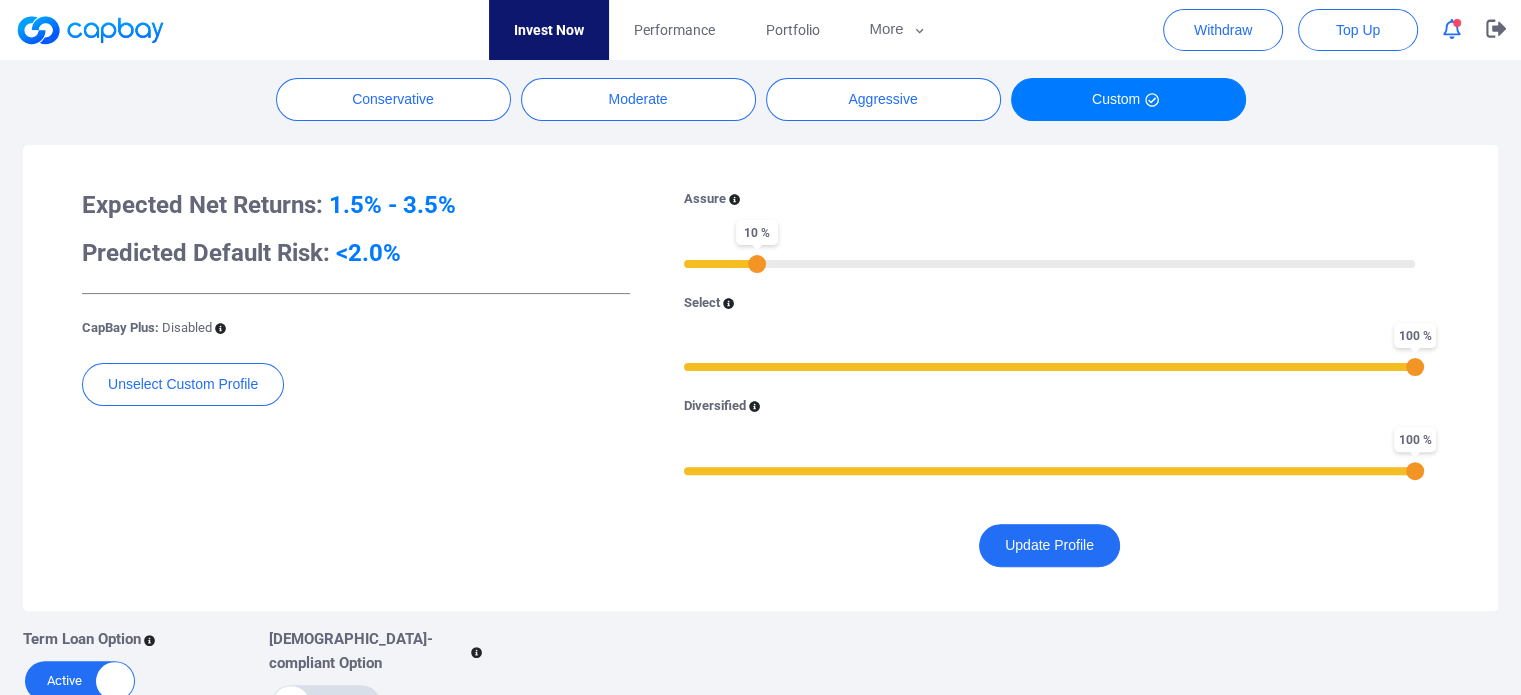 drag, startPoint x: 1269, startPoint y: 475, endPoint x: 1445, endPoint y: 454, distance: 177.24841 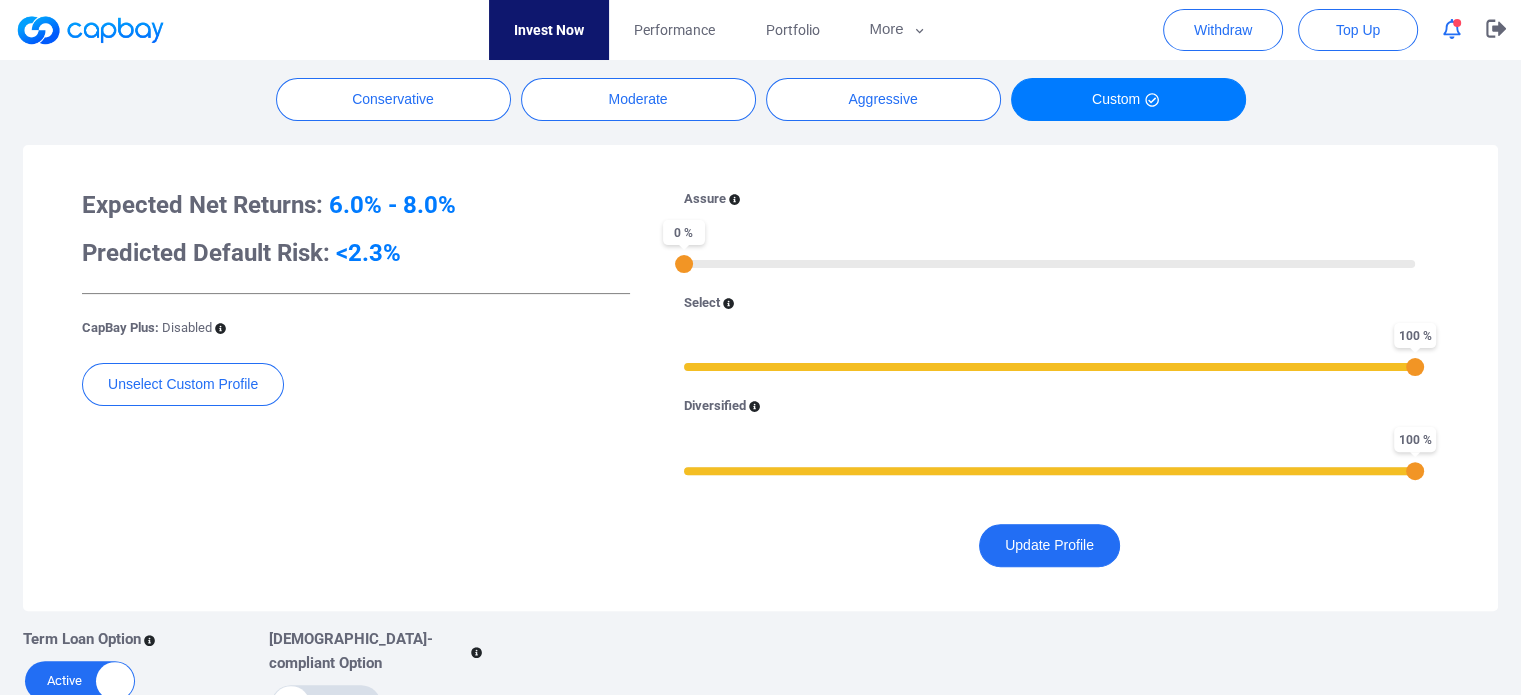 drag, startPoint x: 760, startPoint y: 264, endPoint x: 688, endPoint y: 262, distance: 72.02777 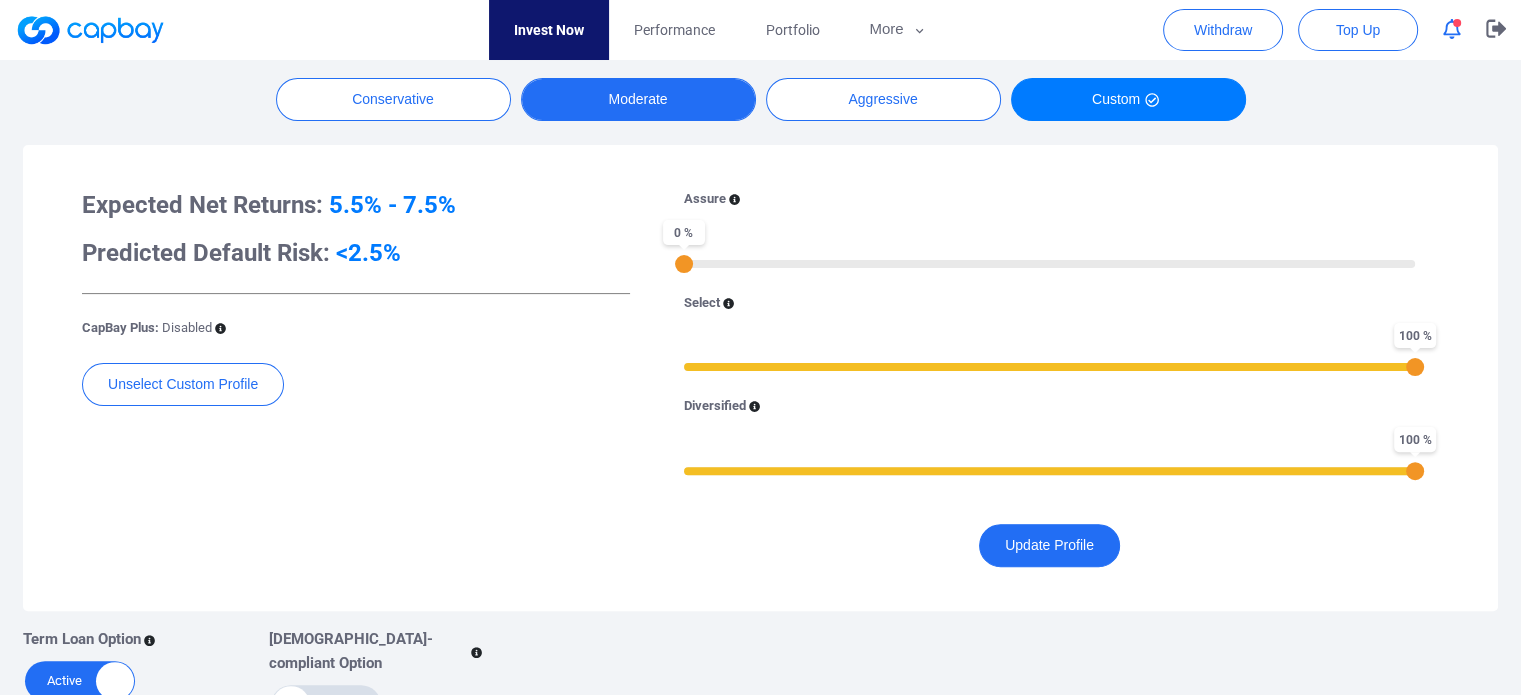 click on "Moderate" at bounding box center [638, 99] 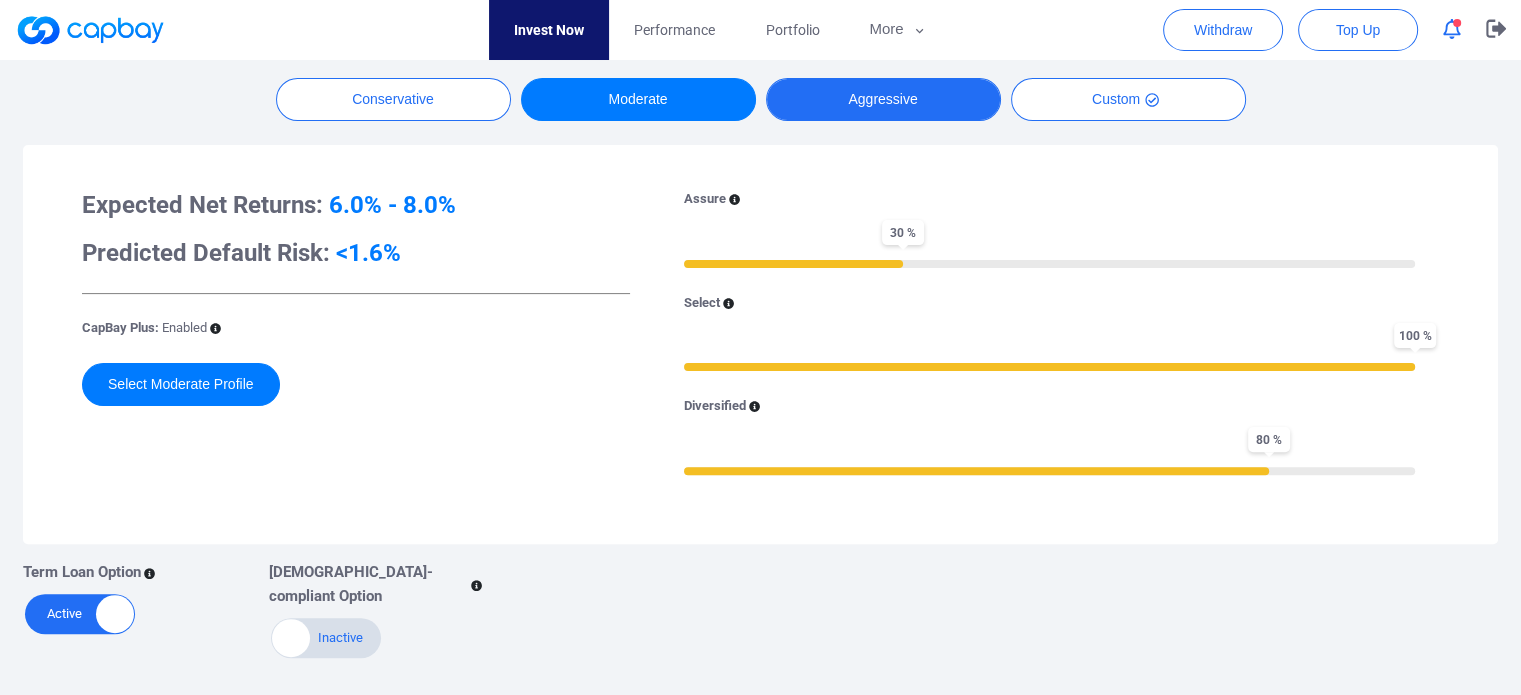 click on "Aggressive" at bounding box center (883, 99) 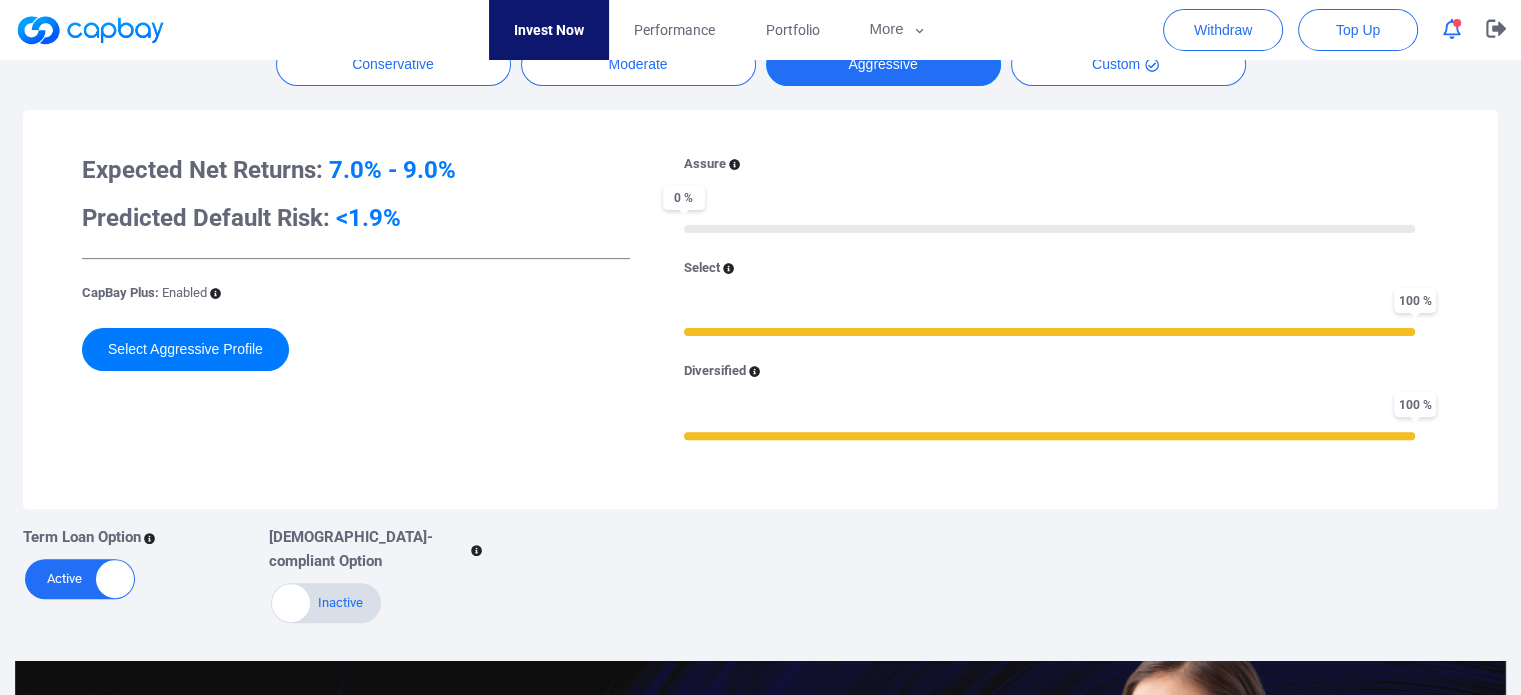 scroll, scrollTop: 500, scrollLeft: 0, axis: vertical 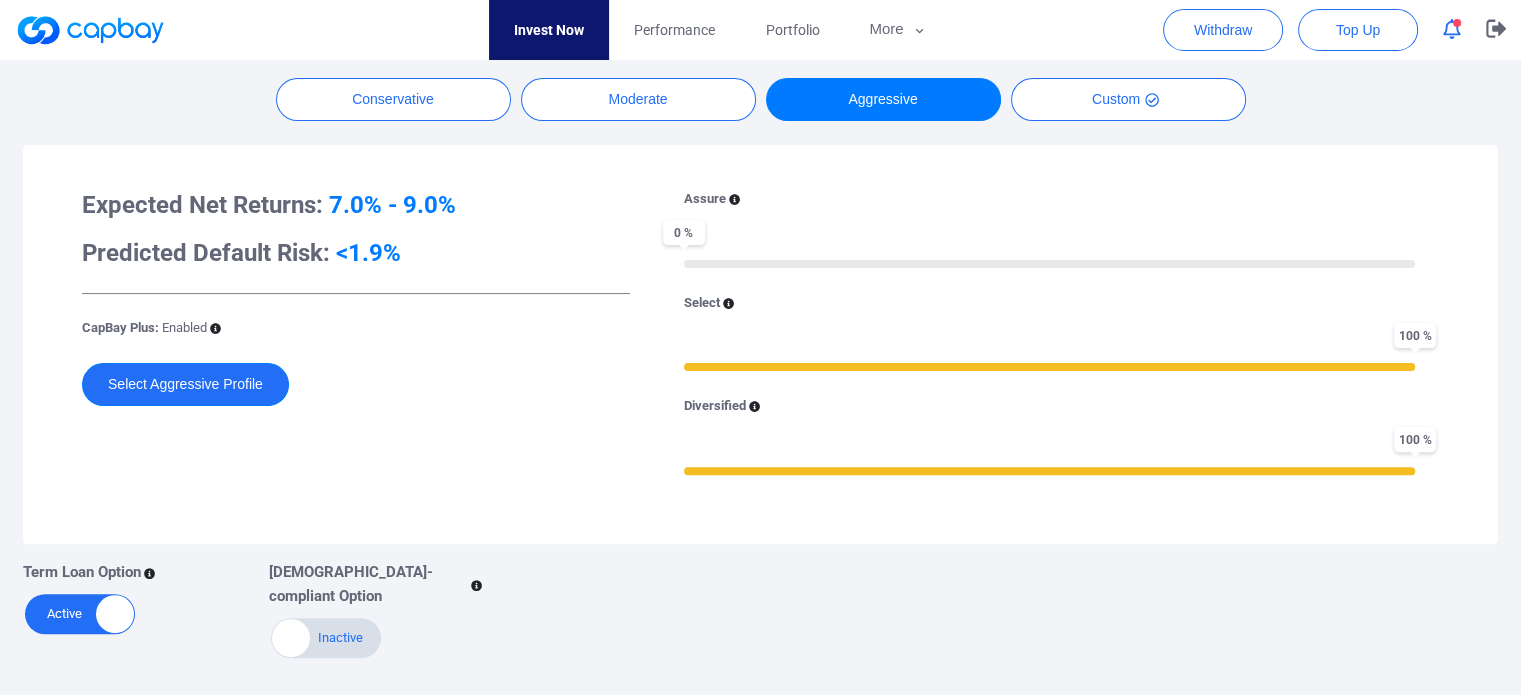 click on "Select
Aggressive Profile" at bounding box center [185, 384] 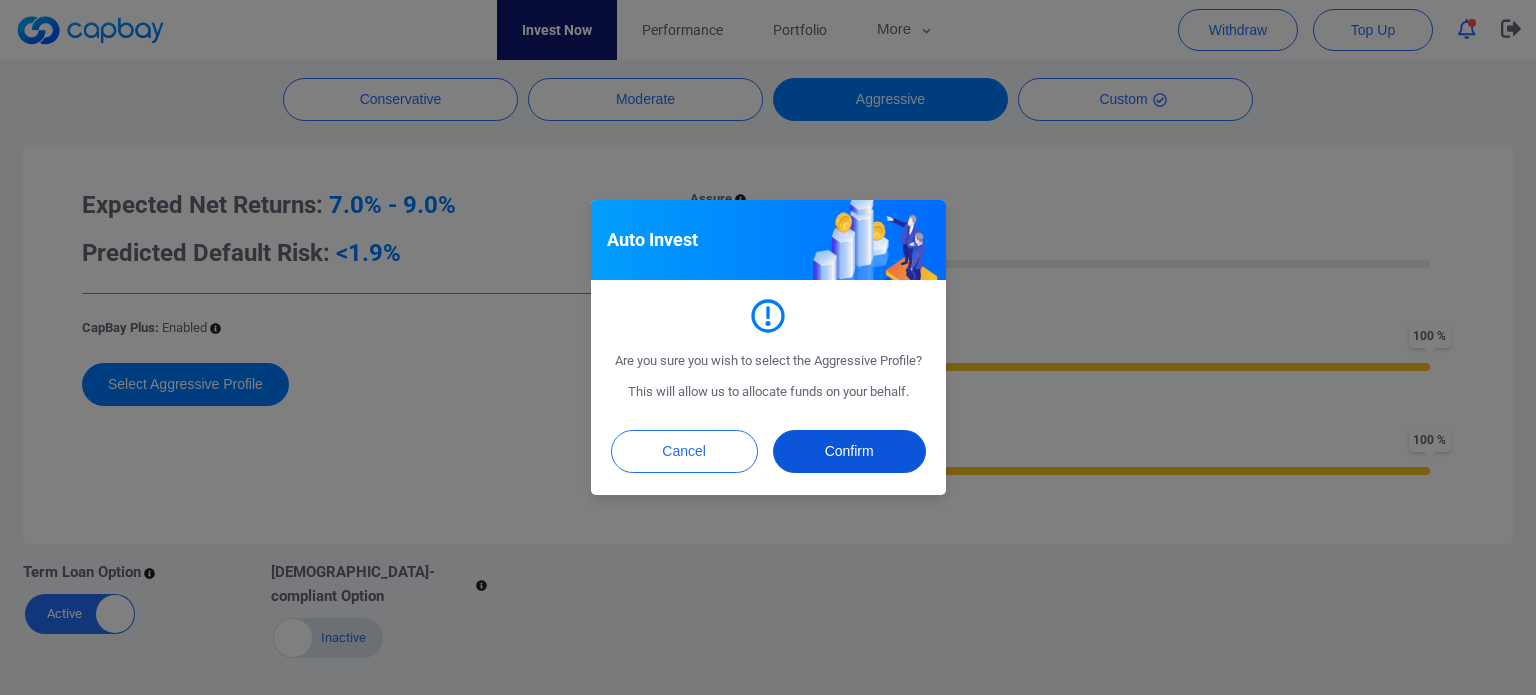 click on "Confirm" at bounding box center [849, 451] 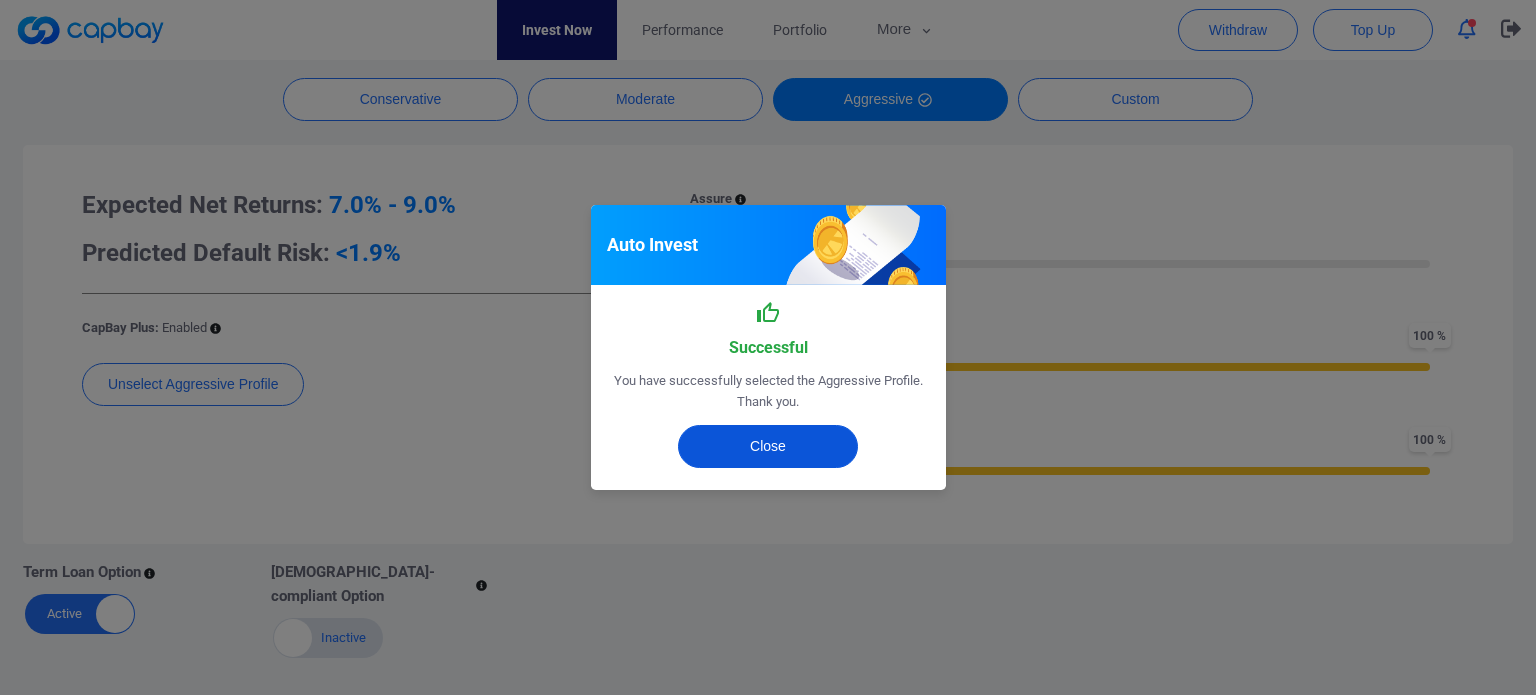click on "Close" at bounding box center [768, 446] 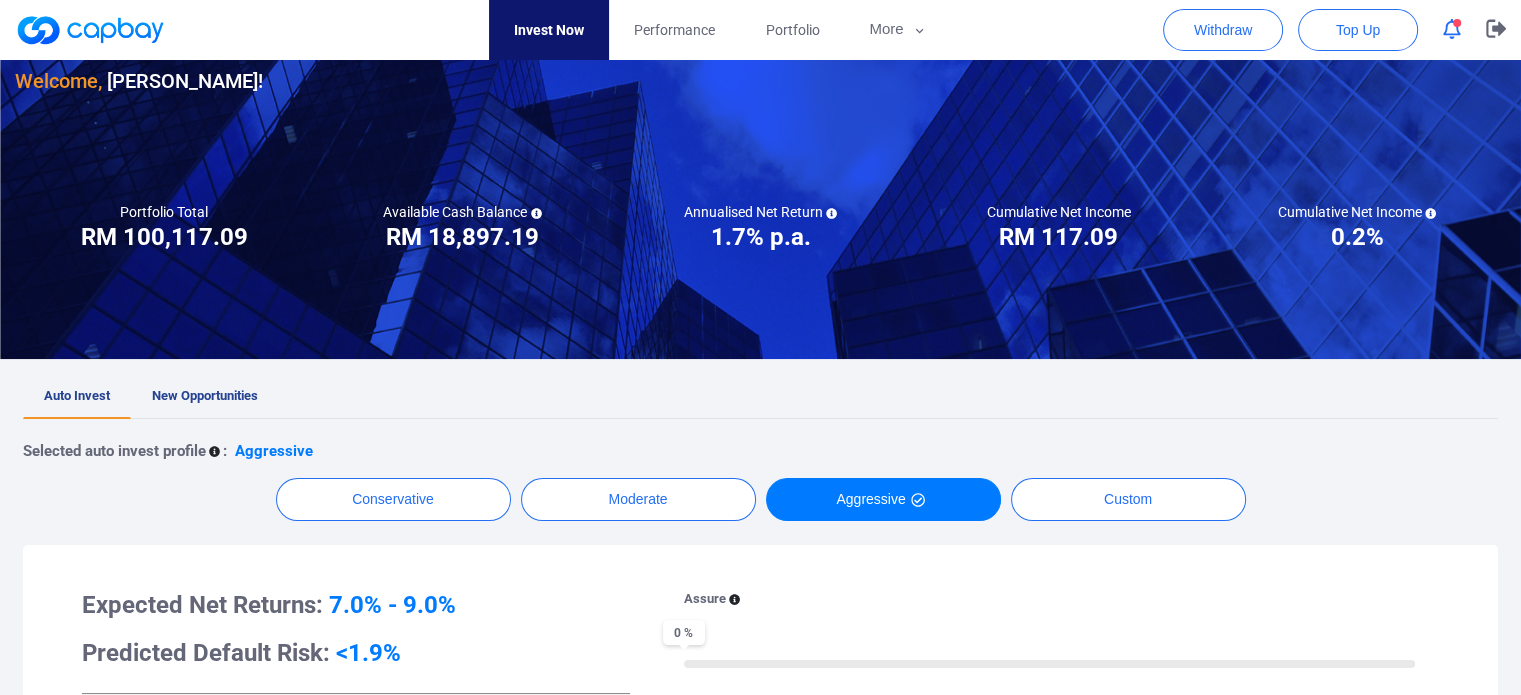 scroll, scrollTop: 100, scrollLeft: 0, axis: vertical 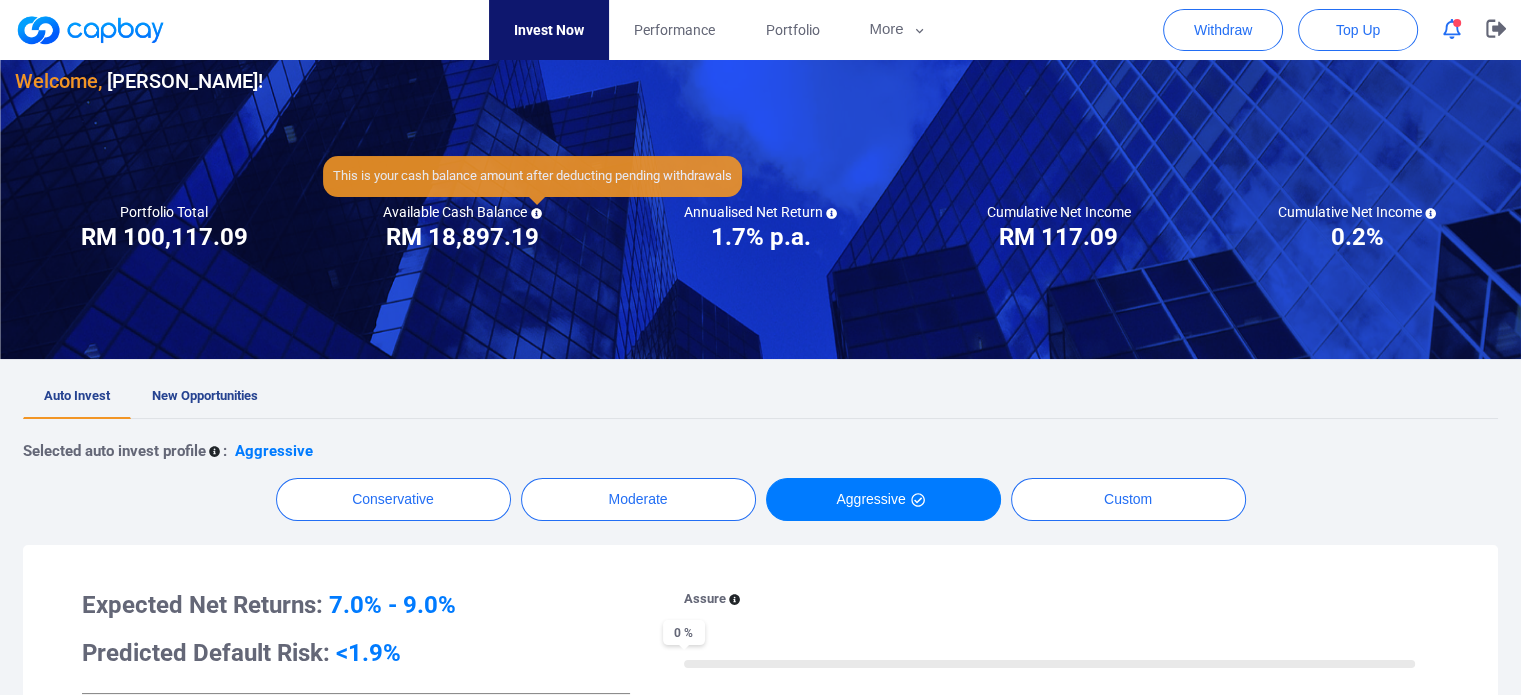 click 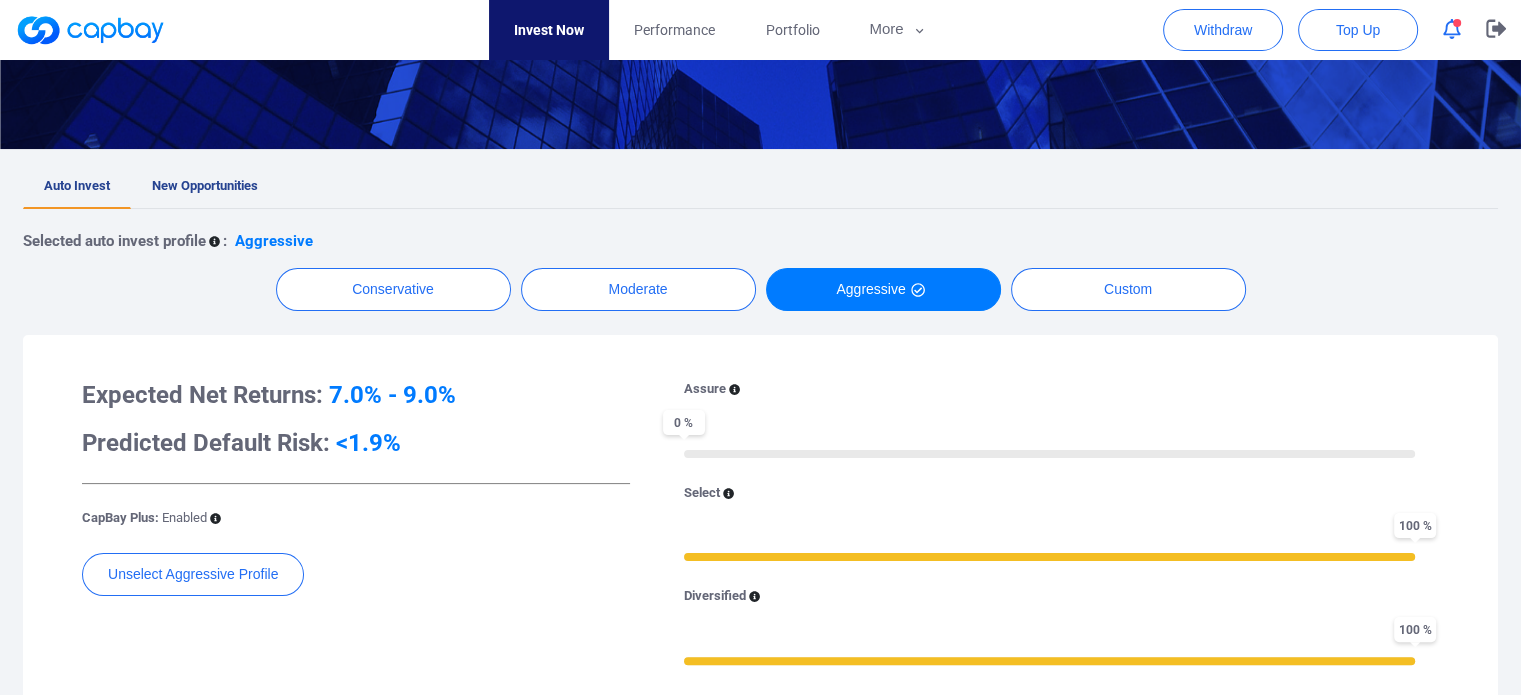 scroll, scrollTop: 300, scrollLeft: 0, axis: vertical 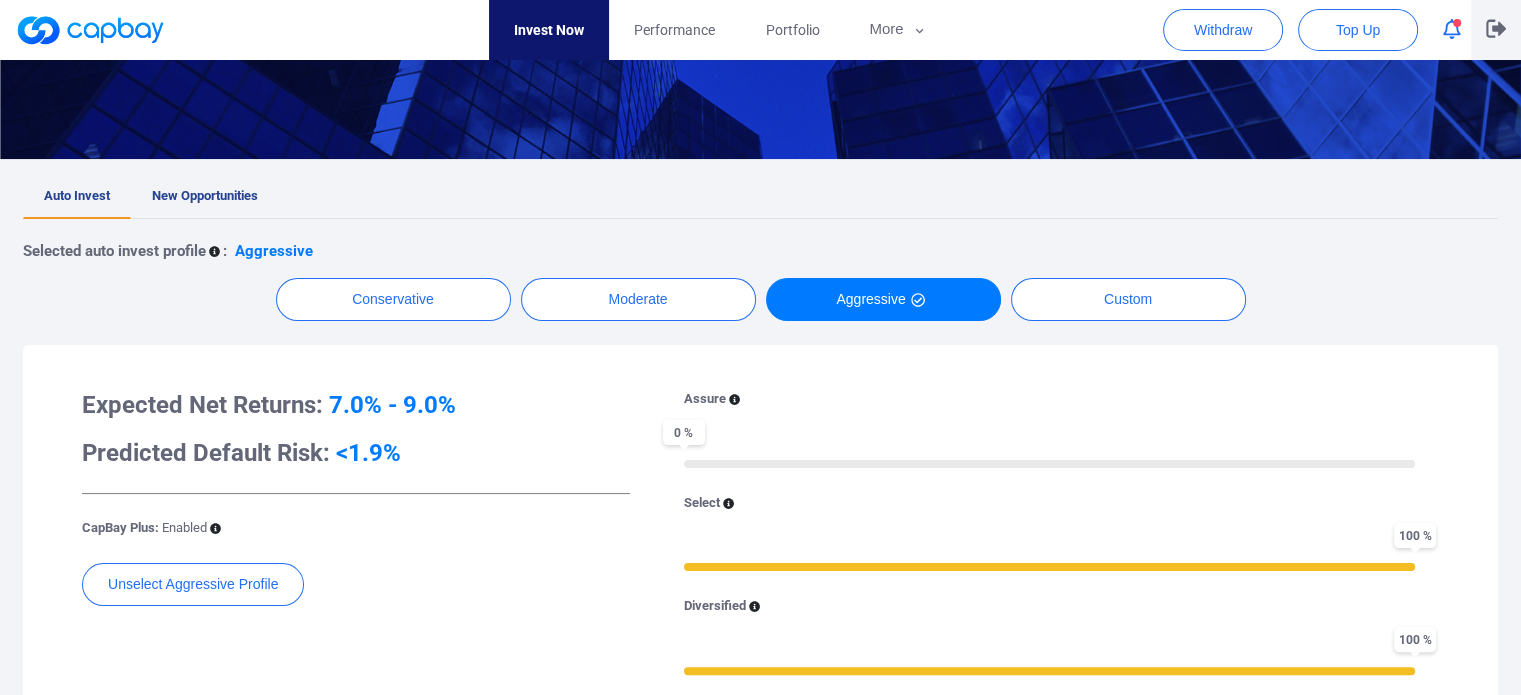 click 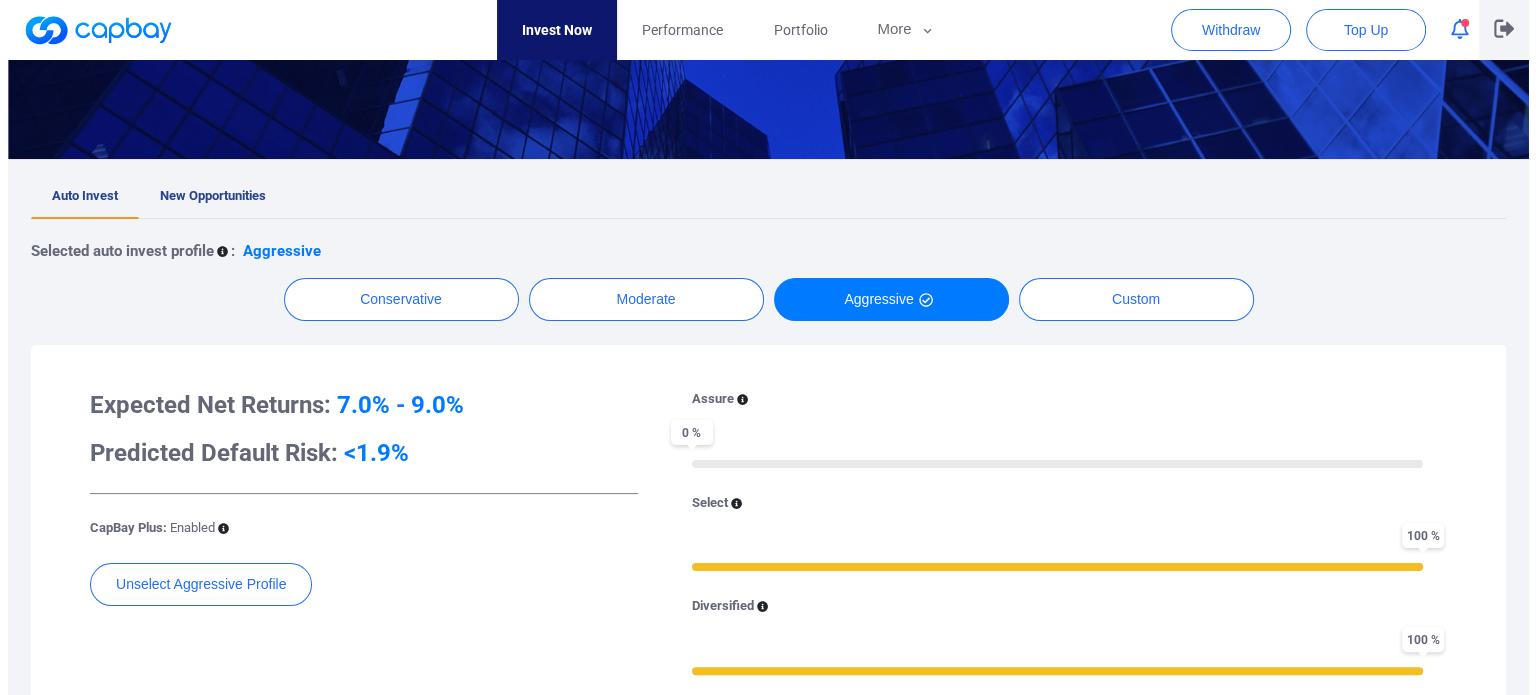 scroll, scrollTop: 0, scrollLeft: 0, axis: both 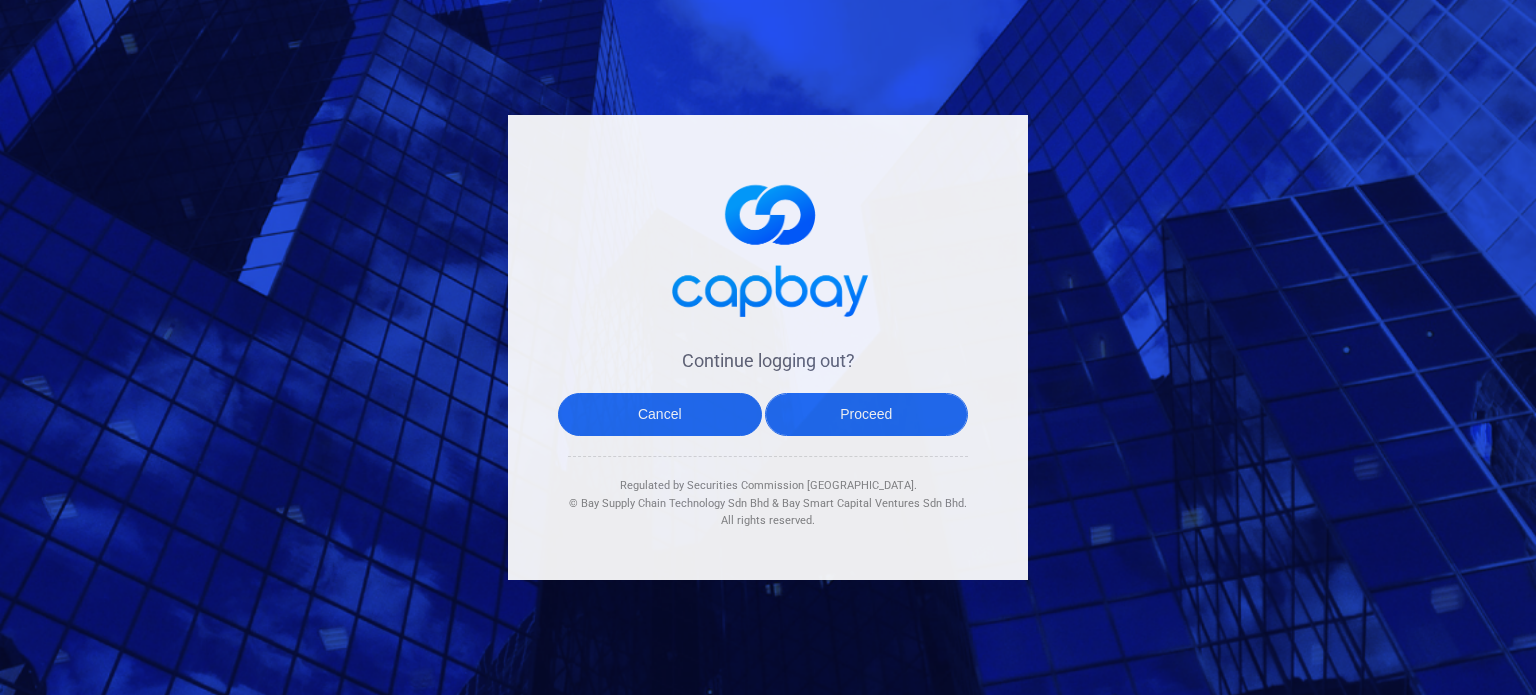 click on "Proceed" at bounding box center [867, 414] 